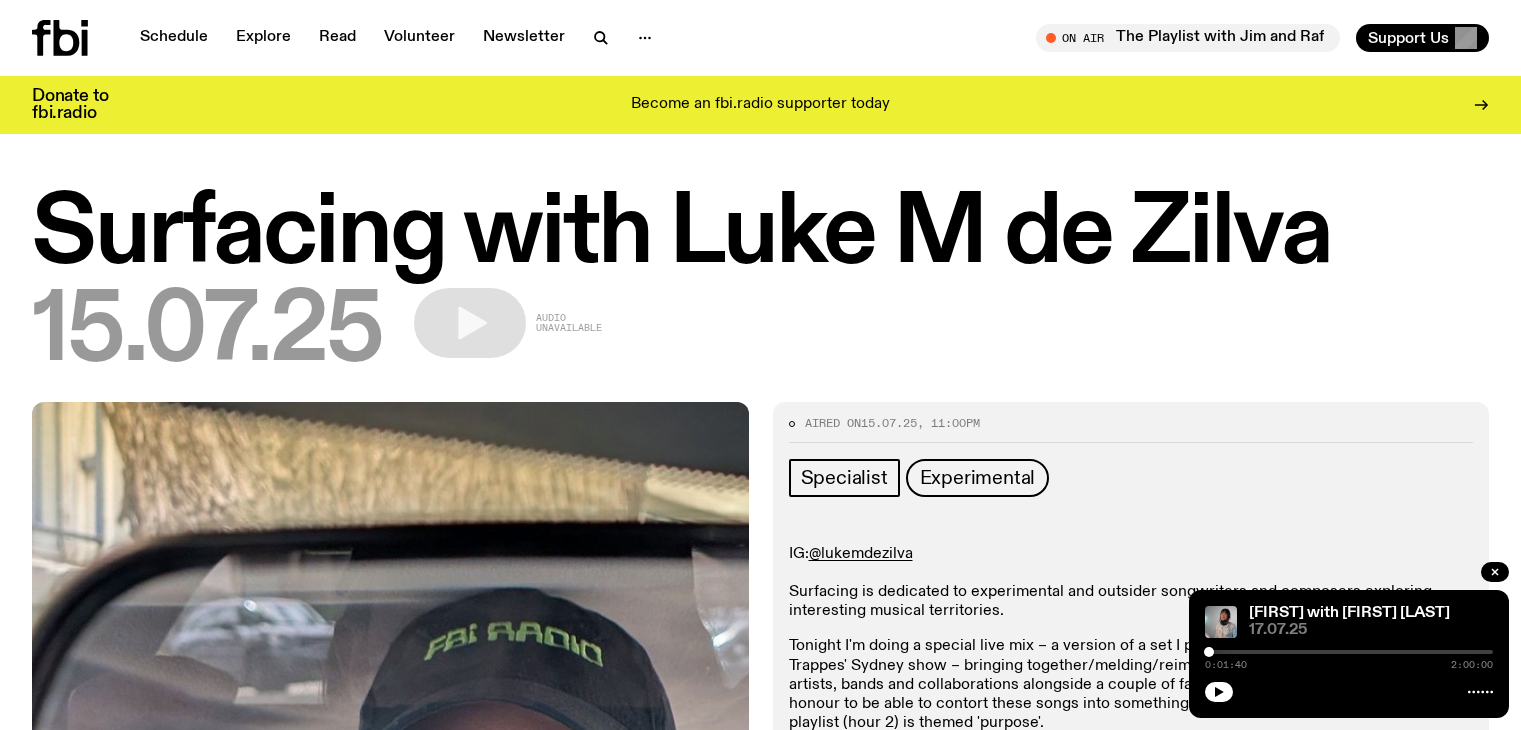 scroll, scrollTop: 0, scrollLeft: 0, axis: both 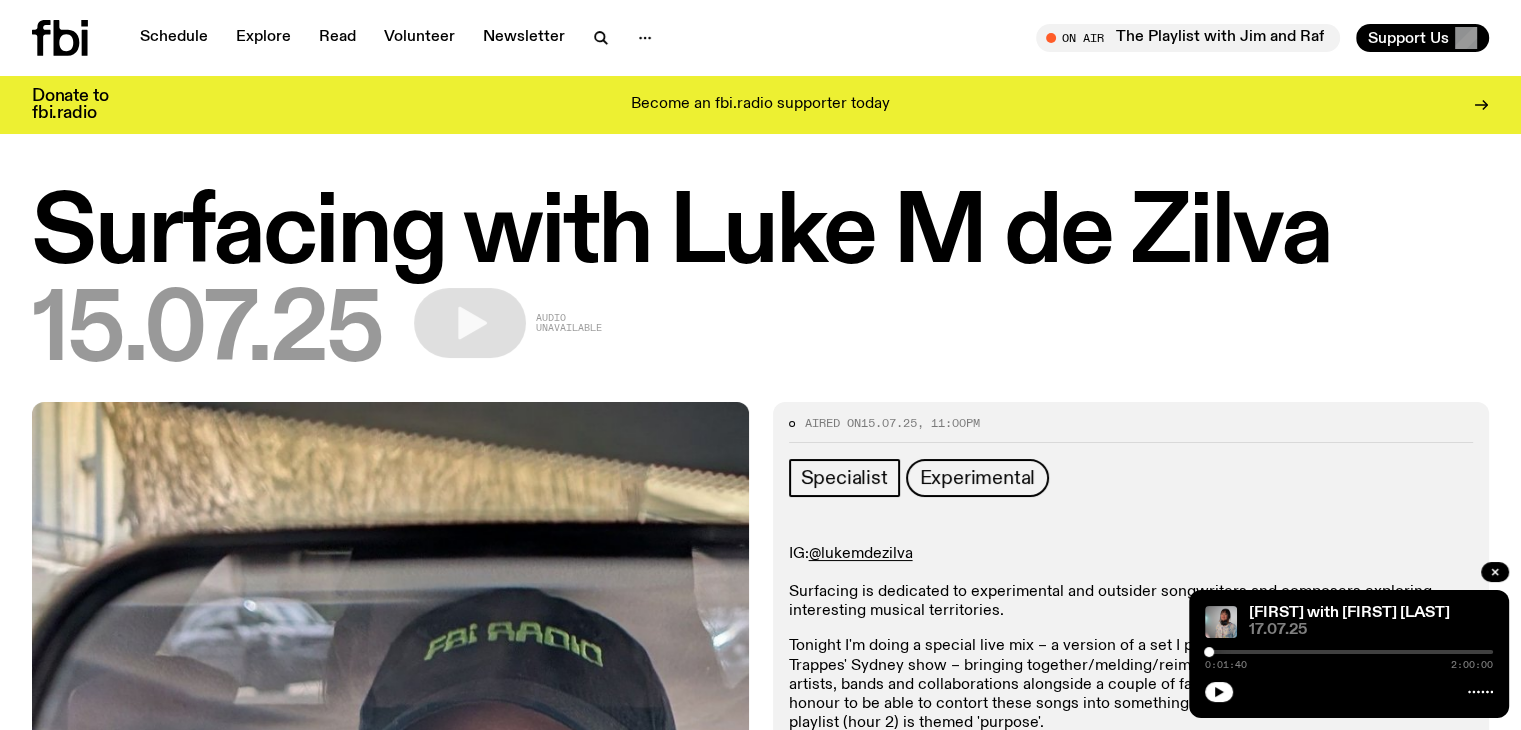 click on "15.07.25  Audio  unavailable" at bounding box center [760, 333] 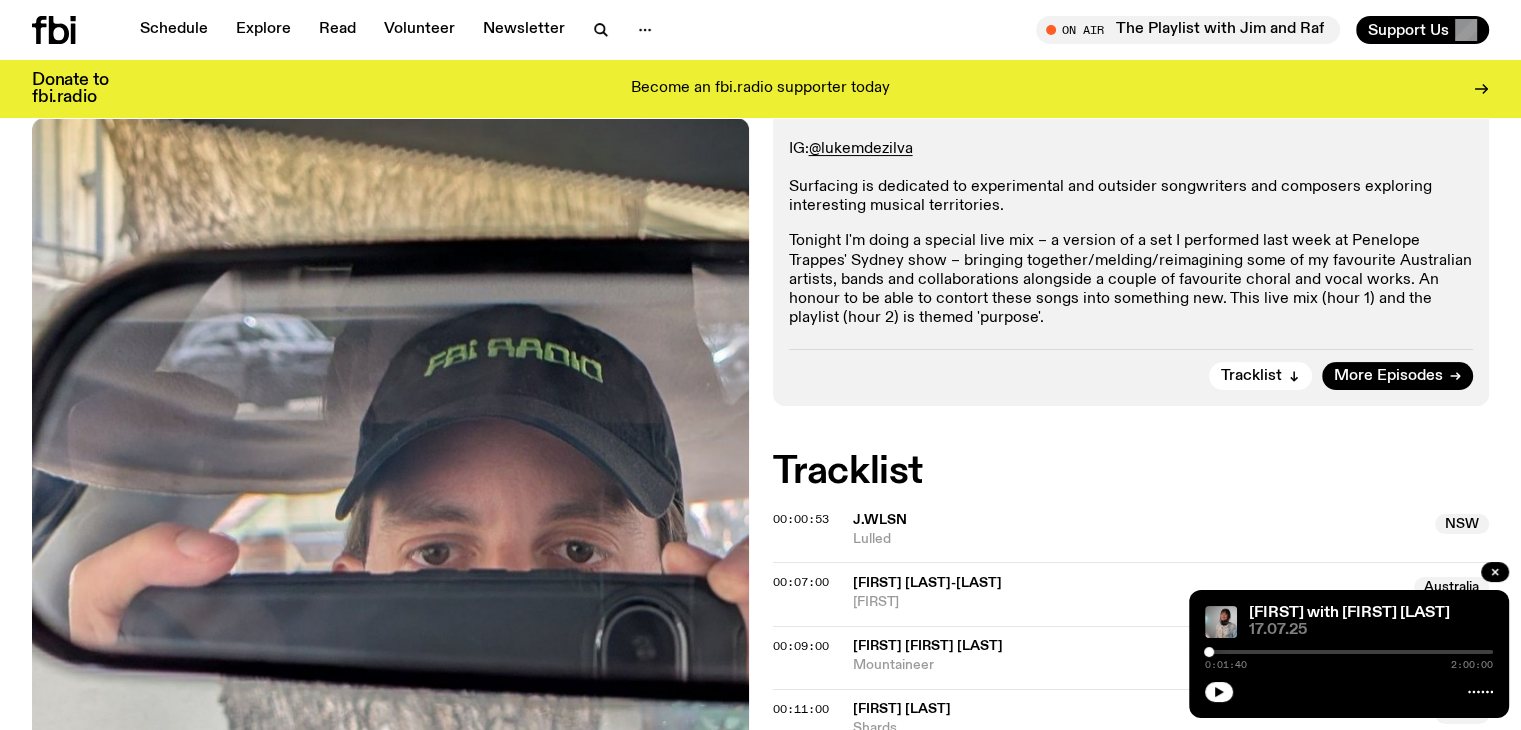 scroll, scrollTop: 388, scrollLeft: 0, axis: vertical 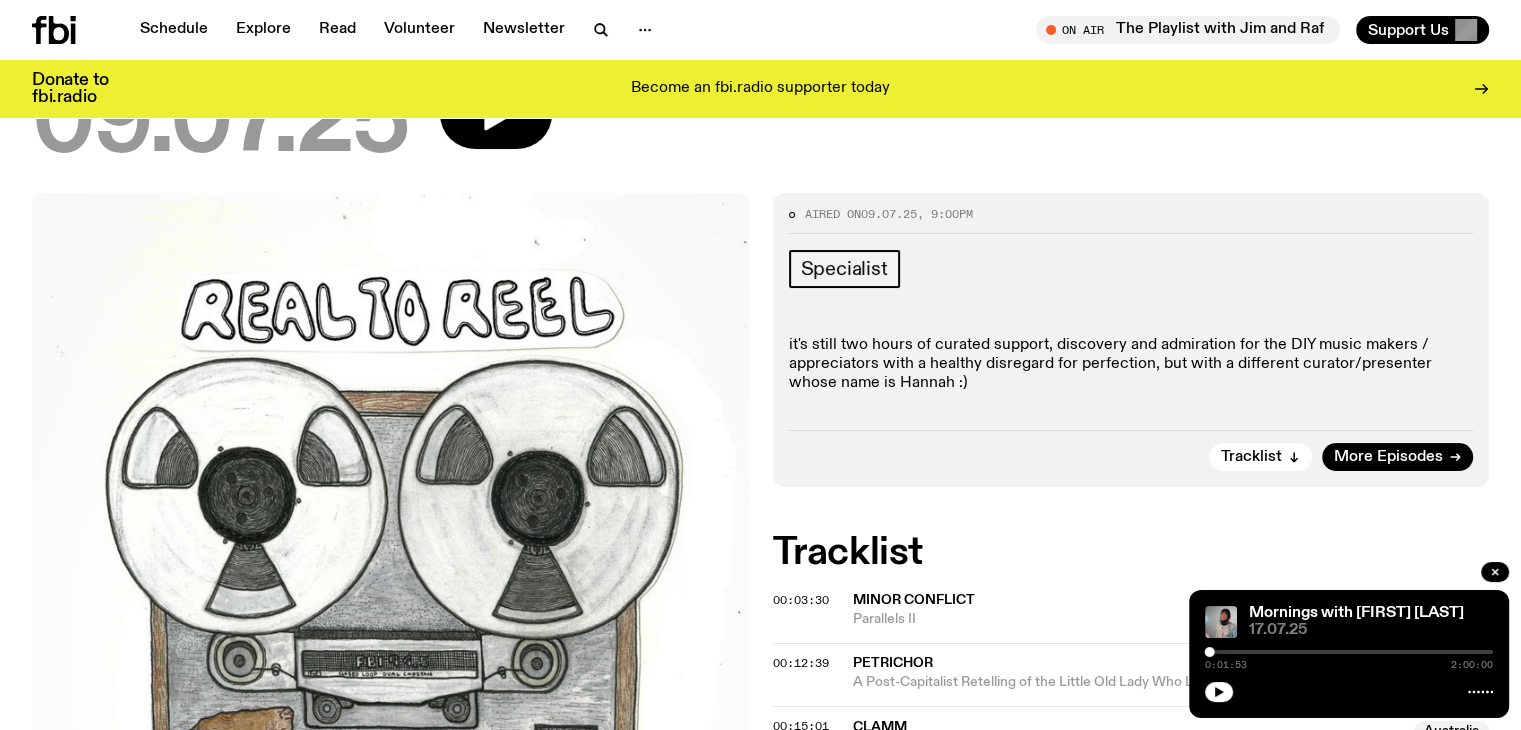 click on "it's still two hours of curated support, discovery and admiration for the DIY music makers / appreciators with a healthy disregard for perfection, but with a different curator/presenter whose name is Hannah :)" at bounding box center (1131, 365) 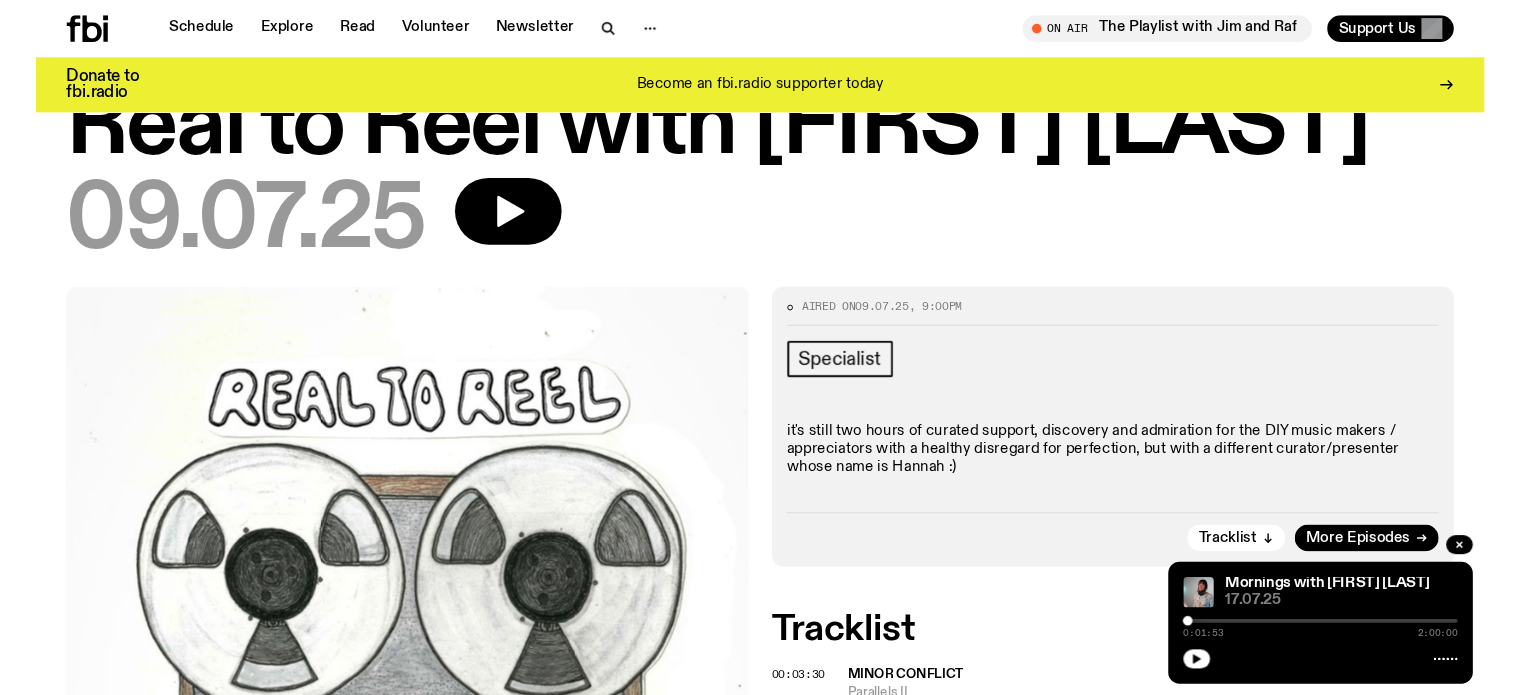 scroll, scrollTop: 0, scrollLeft: 0, axis: both 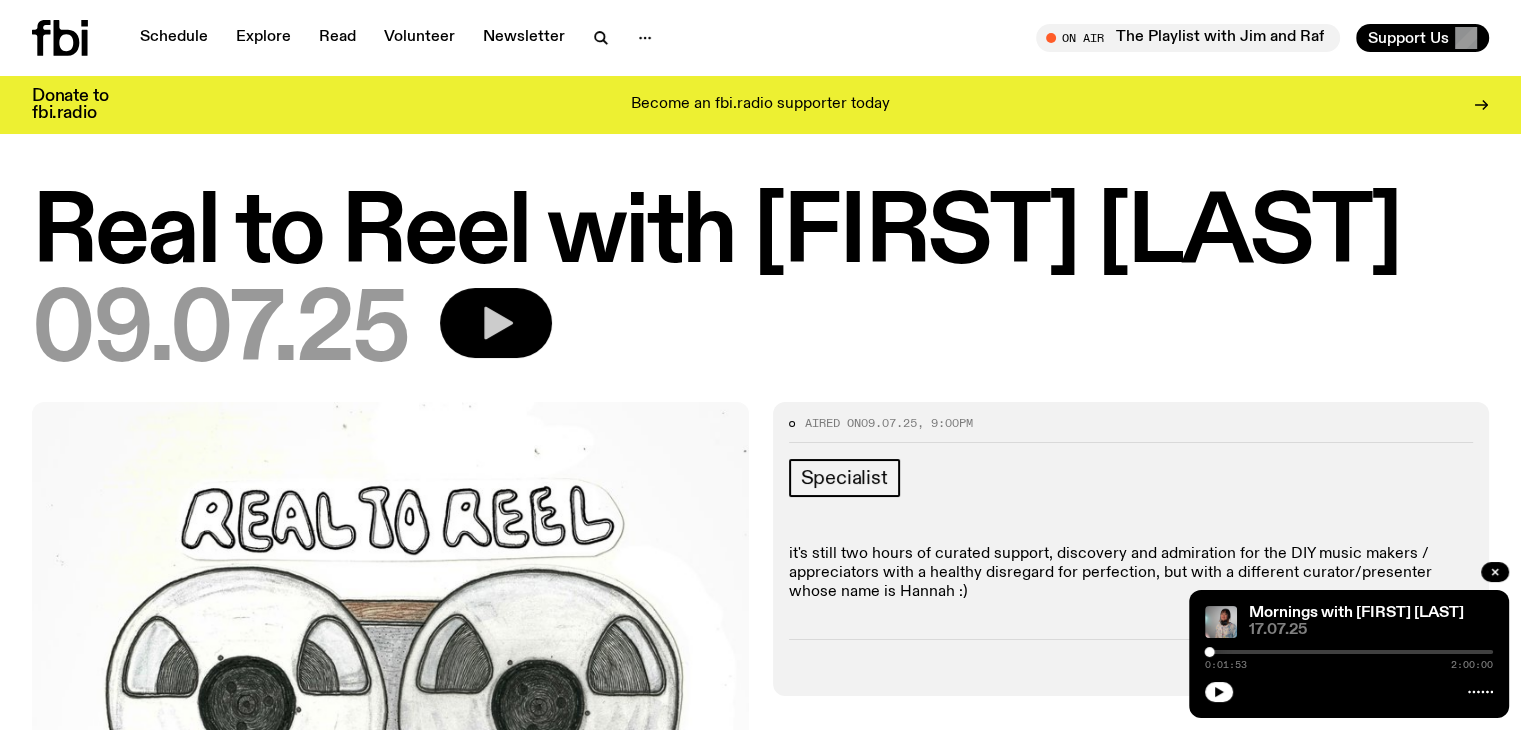 click 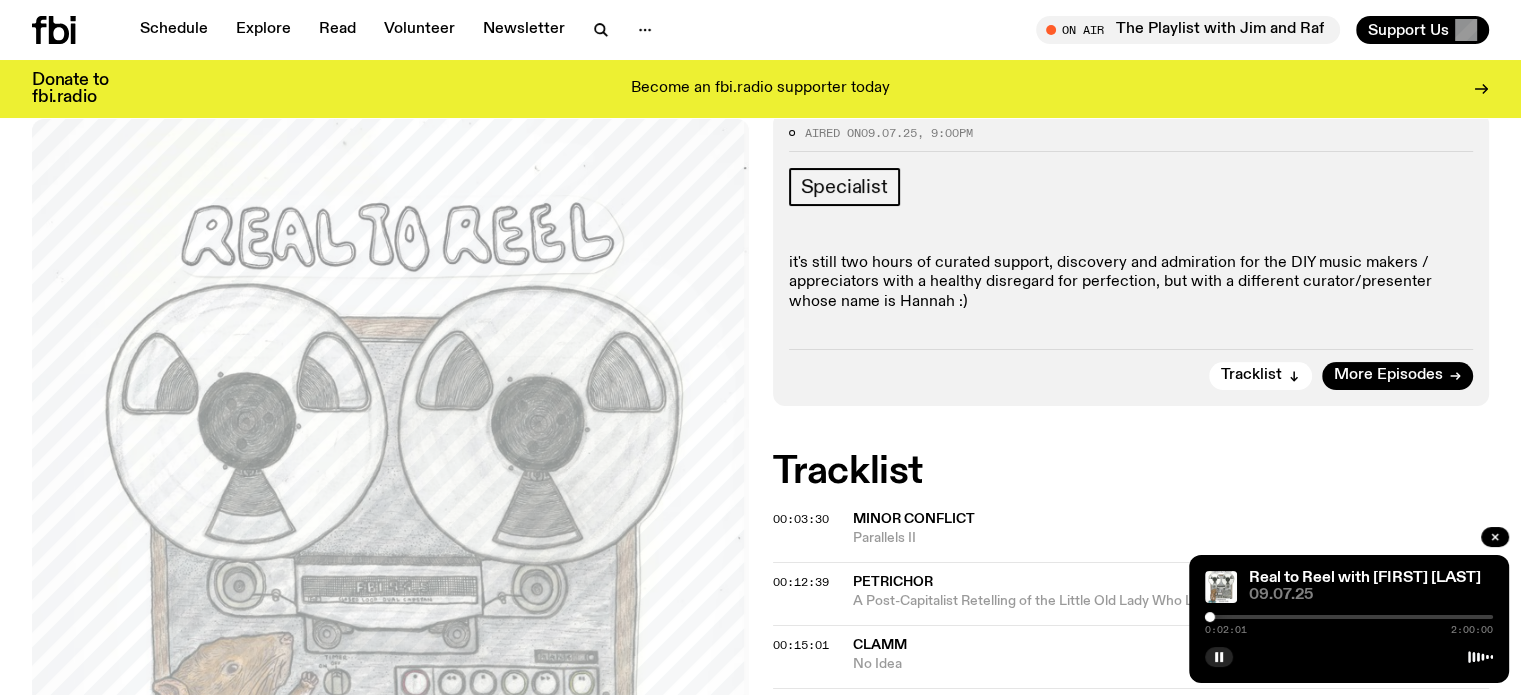 scroll, scrollTop: 290, scrollLeft: 0, axis: vertical 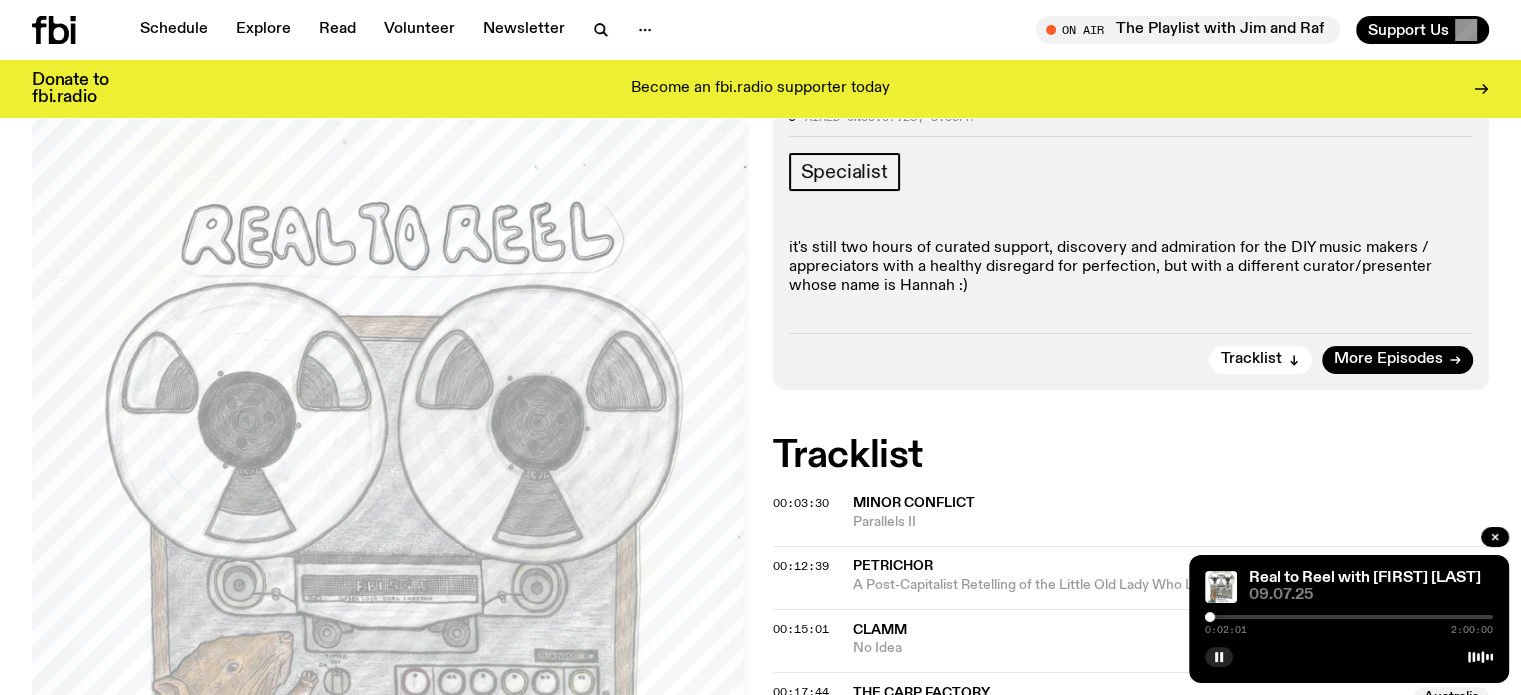 click at bounding box center (1349, 617) 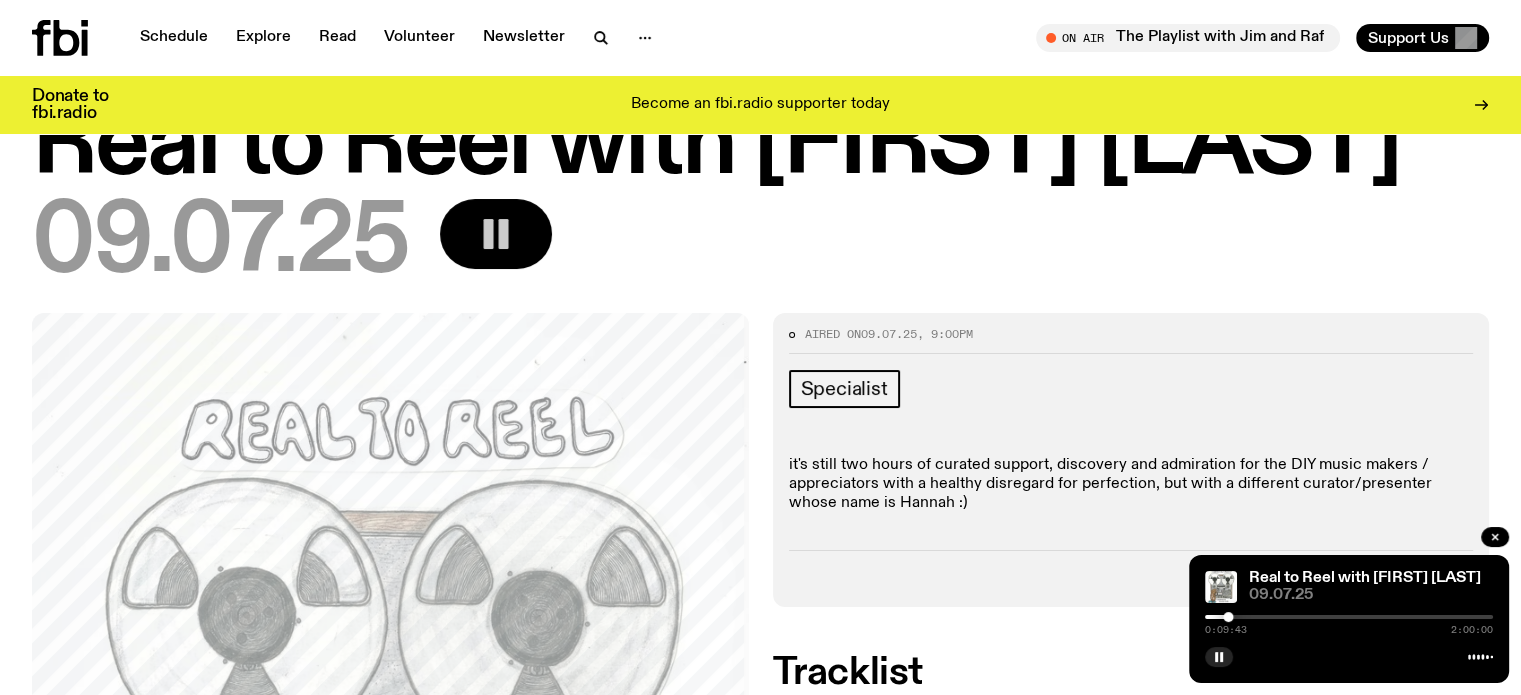 scroll, scrollTop: 0, scrollLeft: 0, axis: both 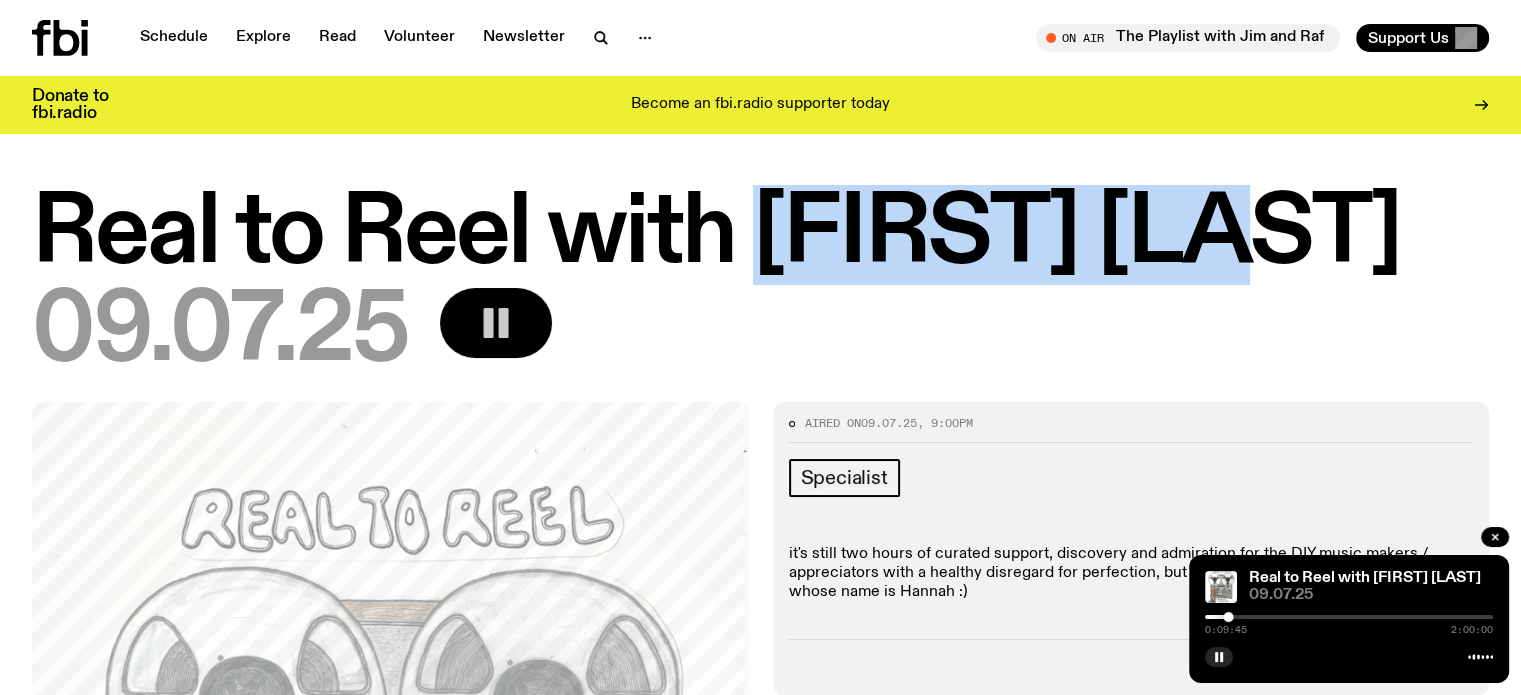drag, startPoint x: 768, startPoint y: 243, endPoint x: 1315, endPoint y: 220, distance: 547.48334 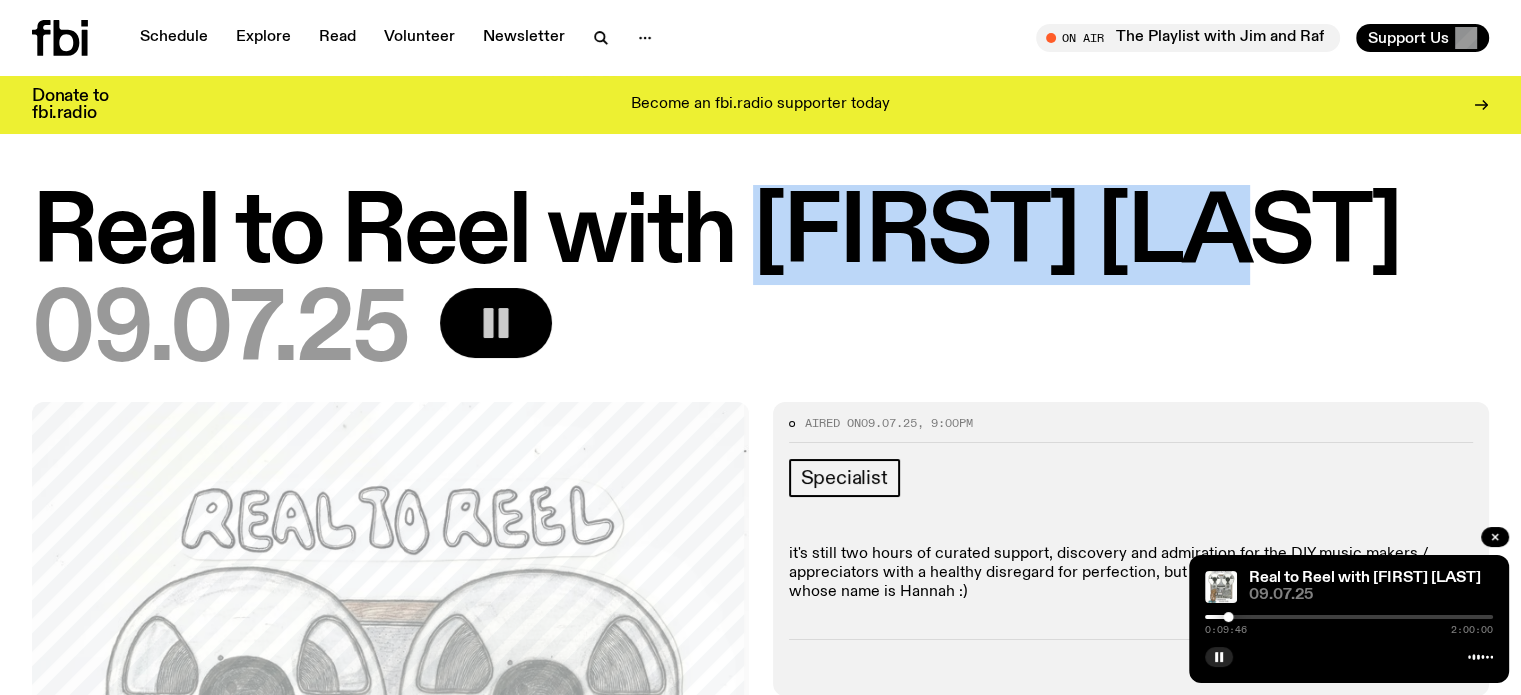 copy on "Hannah Rose" 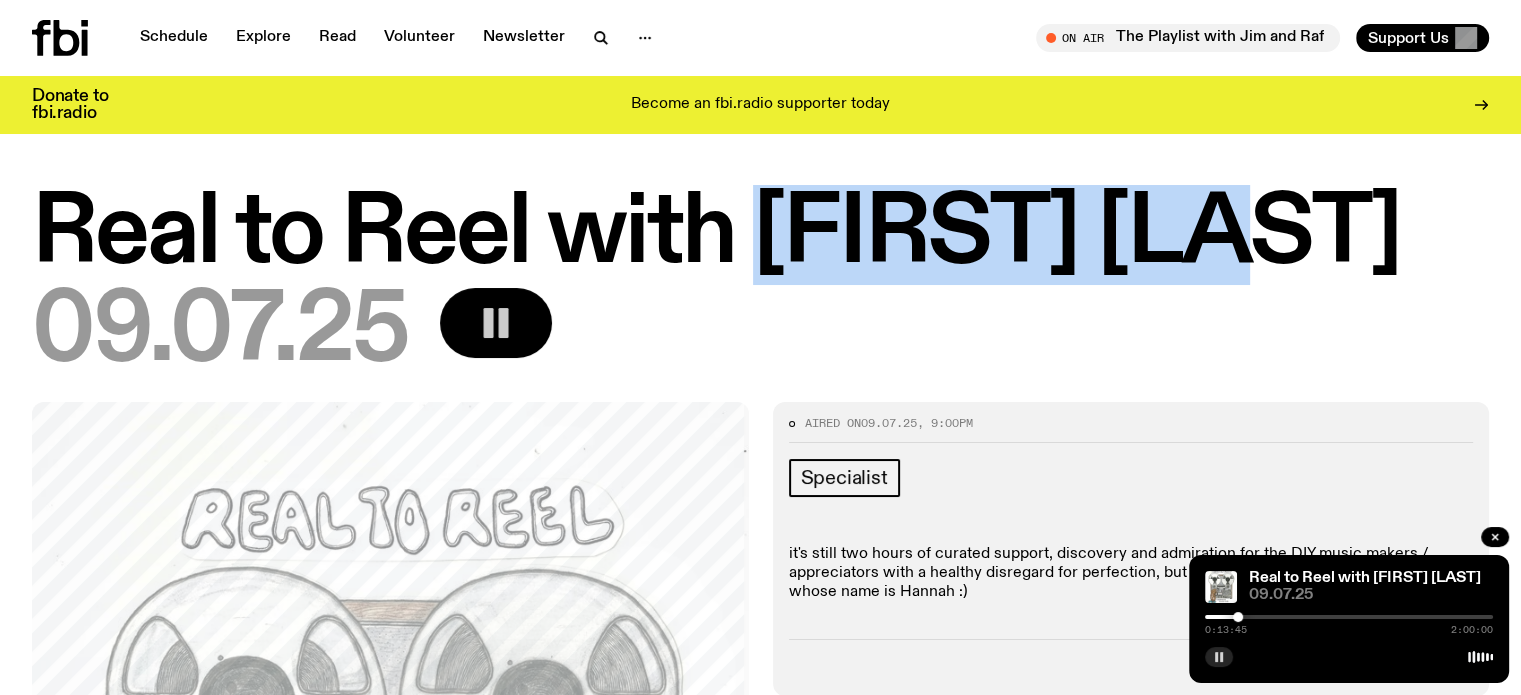 click at bounding box center (1219, 657) 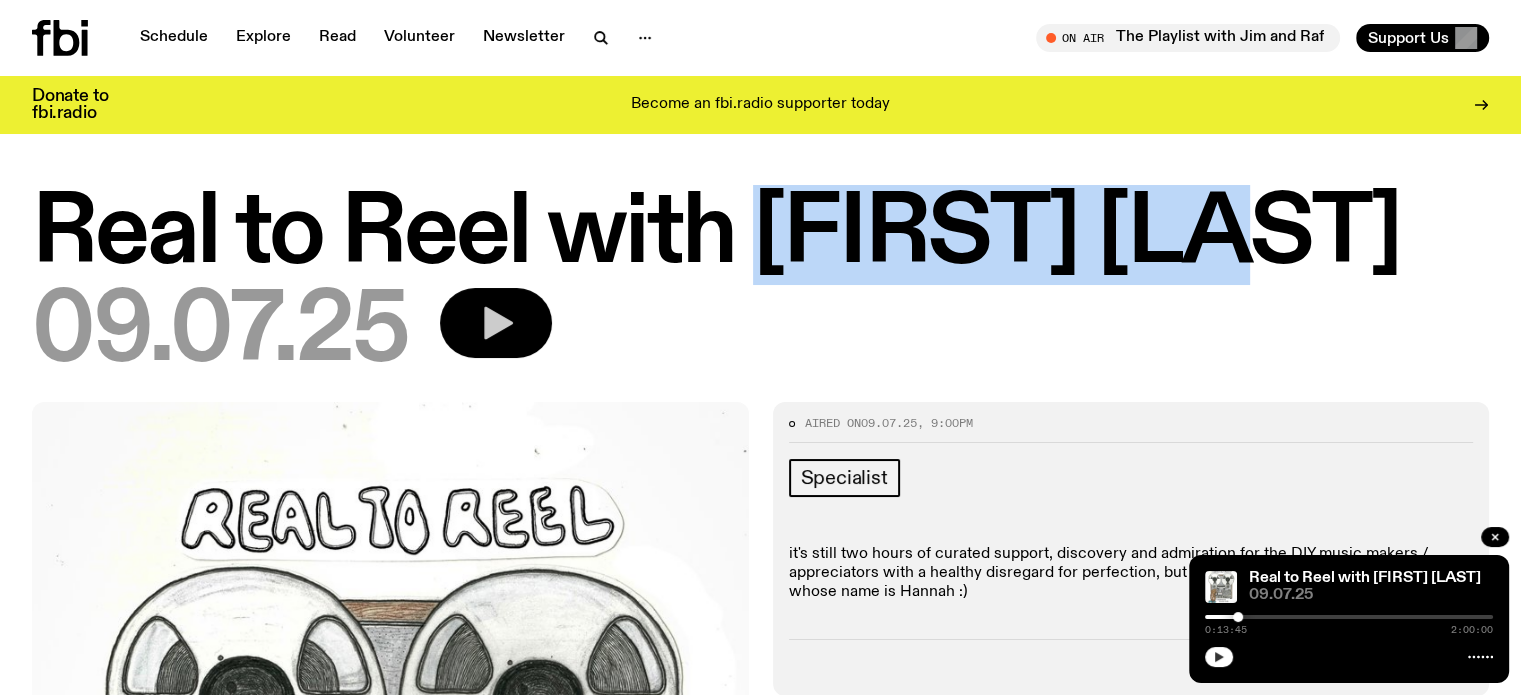 click at bounding box center [1219, 657] 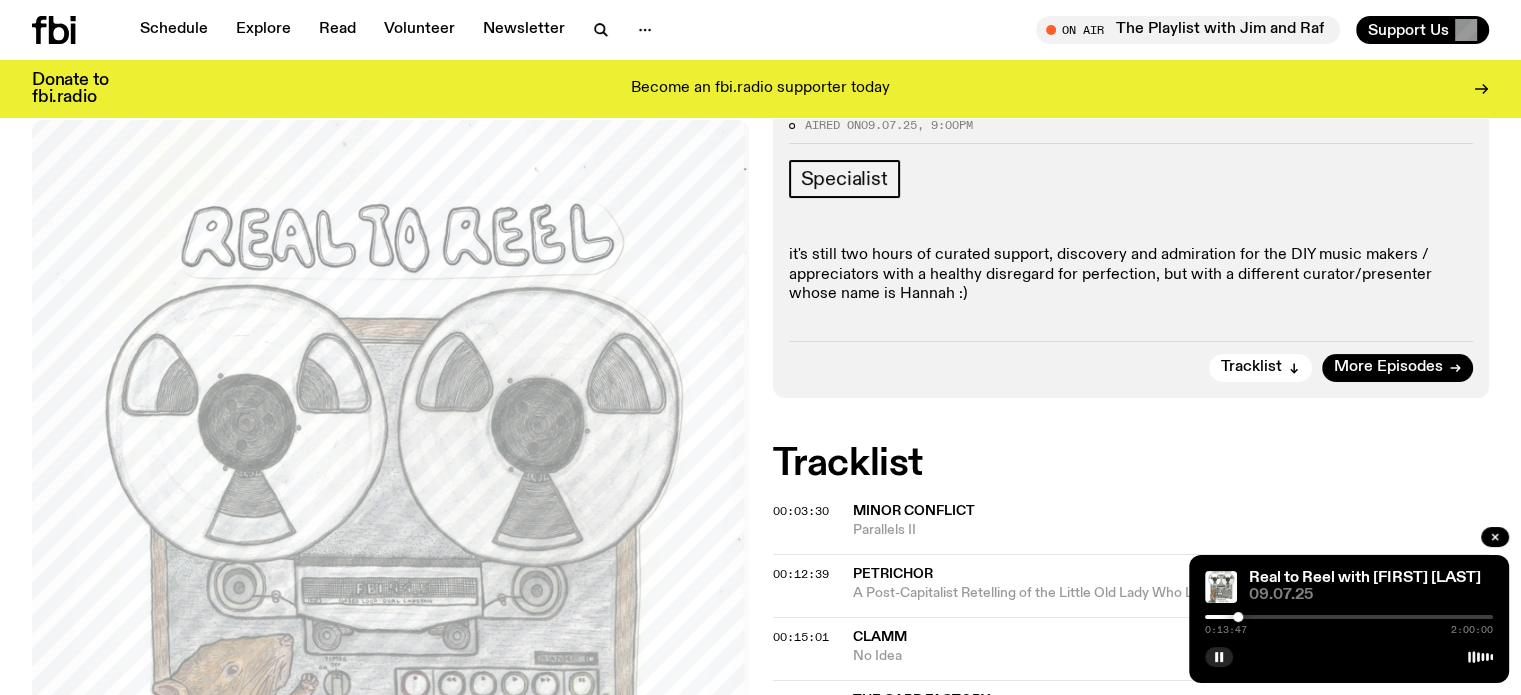 scroll, scrollTop: 290, scrollLeft: 0, axis: vertical 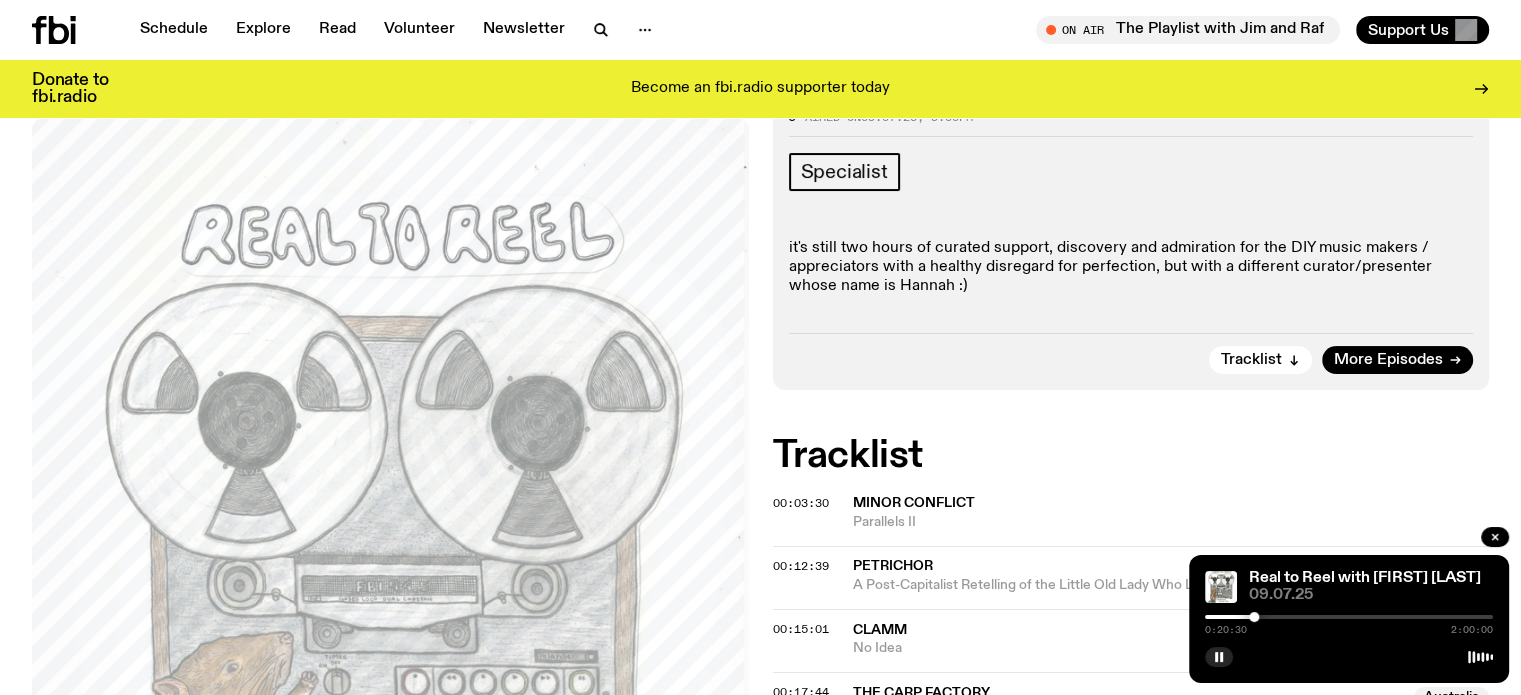 click at bounding box center [1254, 617] 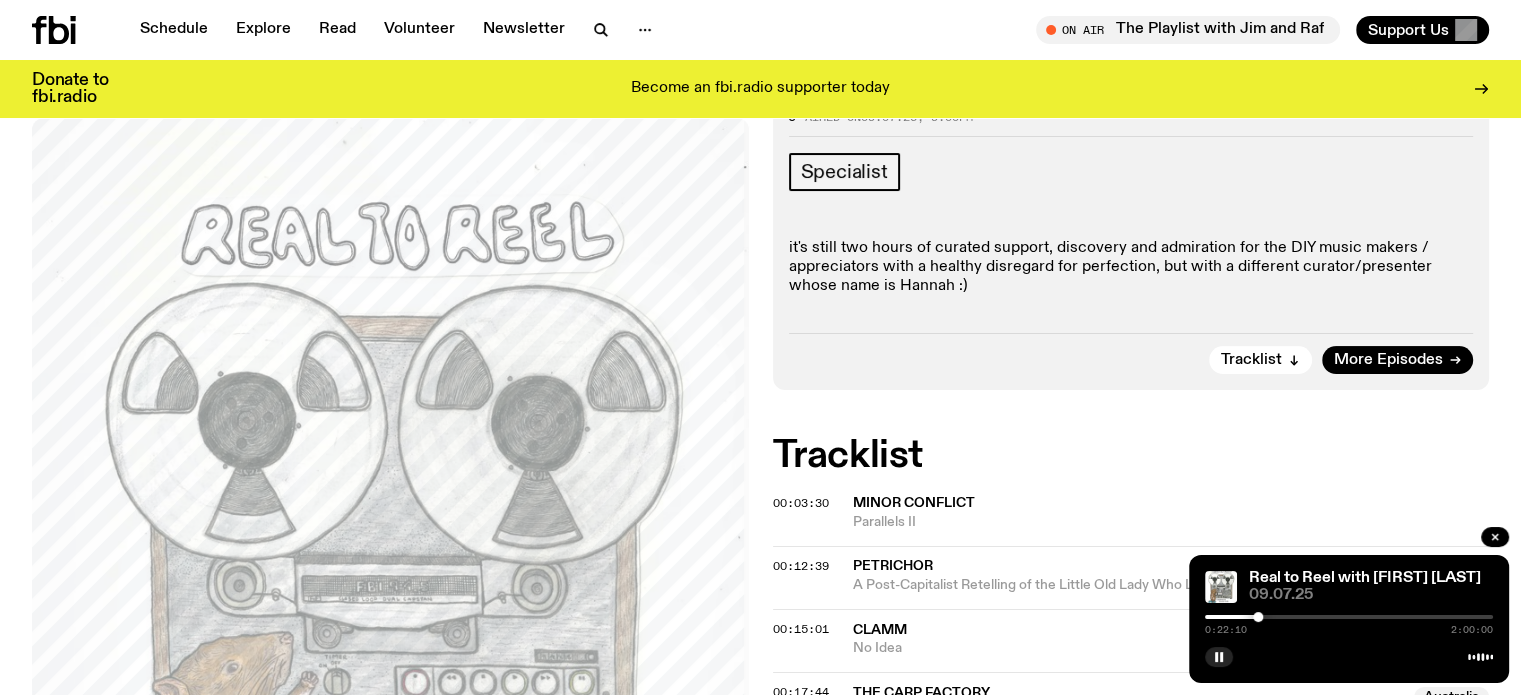 click at bounding box center (1258, 617) 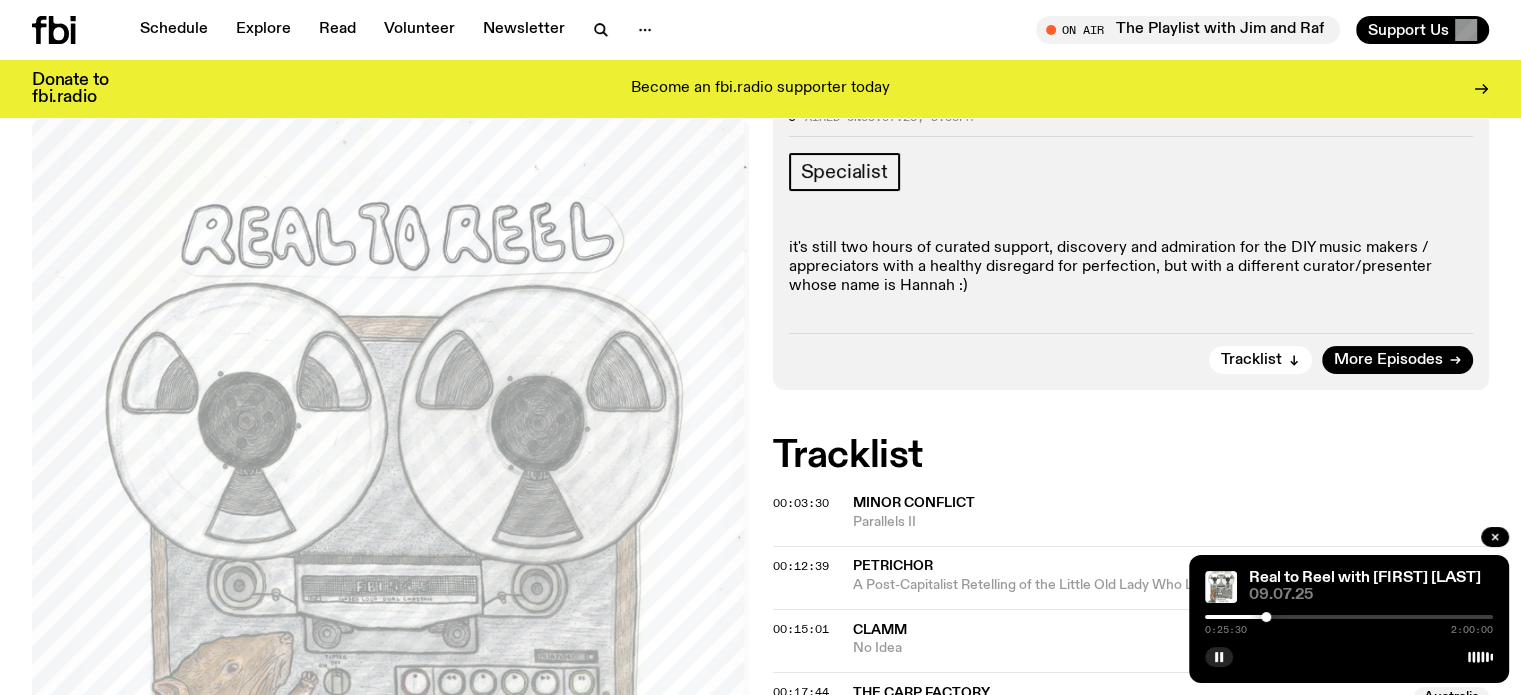 click at bounding box center (1266, 617) 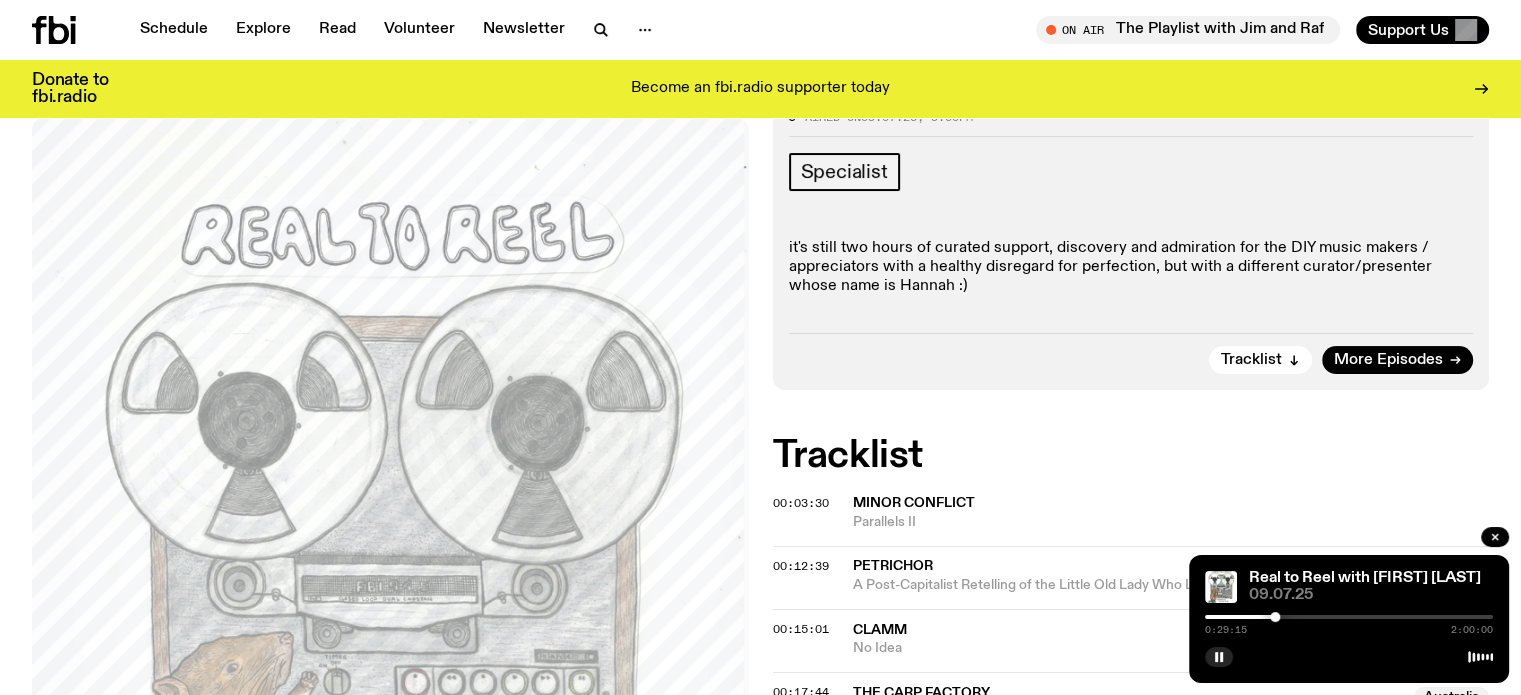 click at bounding box center [1275, 617] 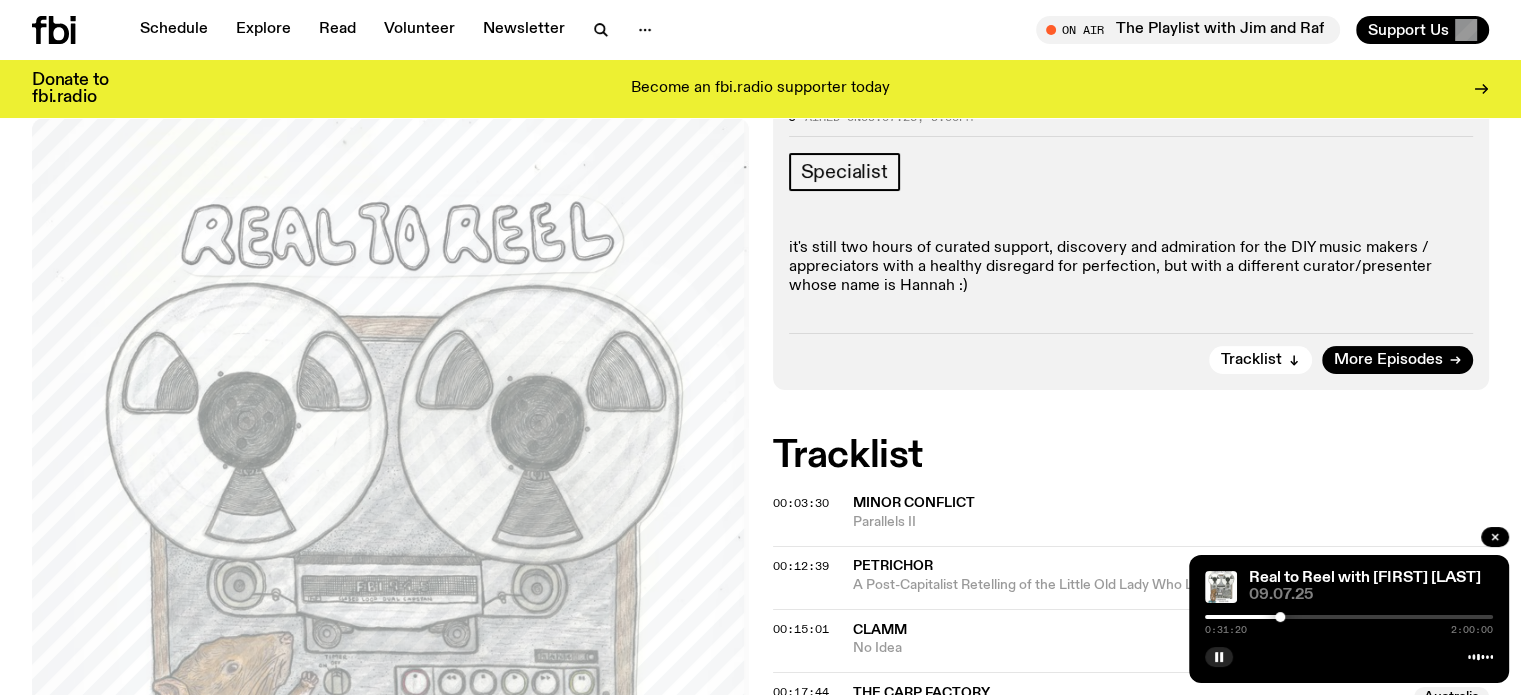 click at bounding box center (1280, 617) 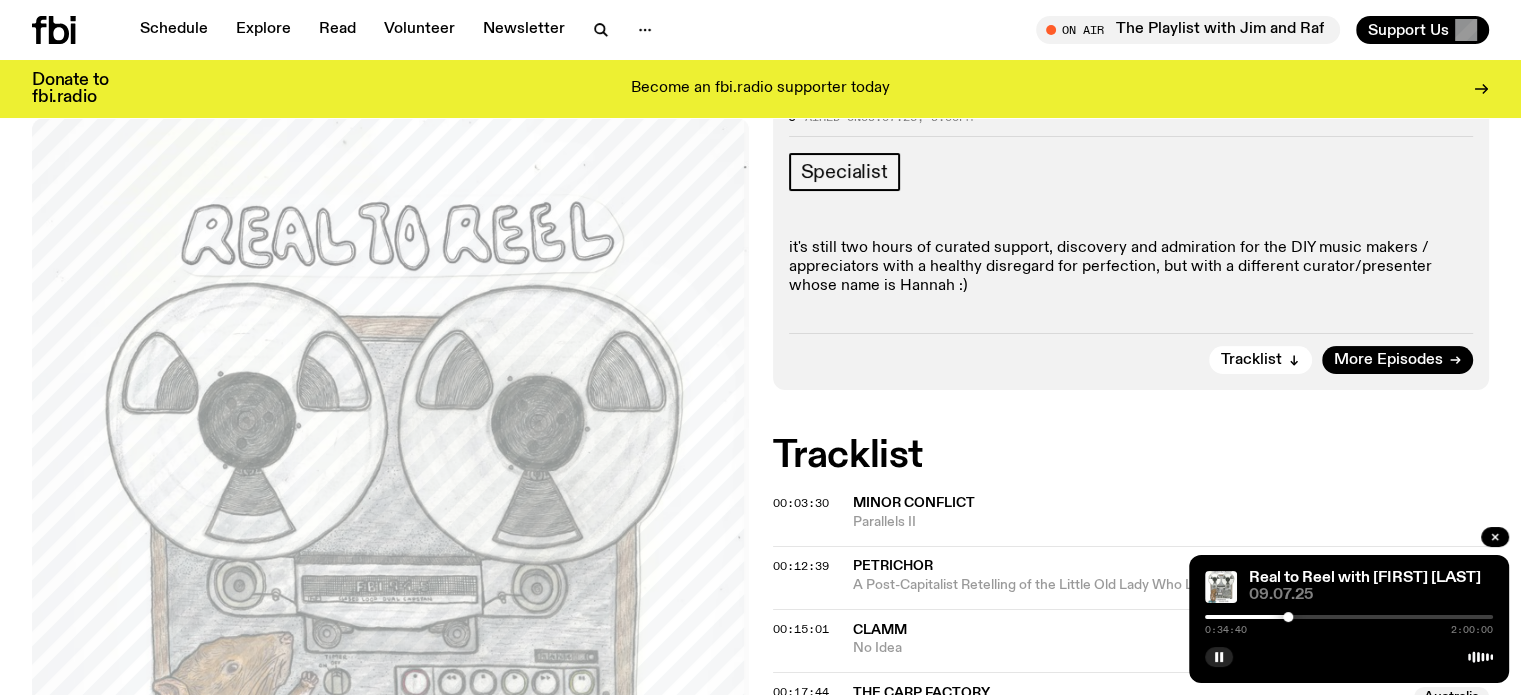 click at bounding box center (1288, 617) 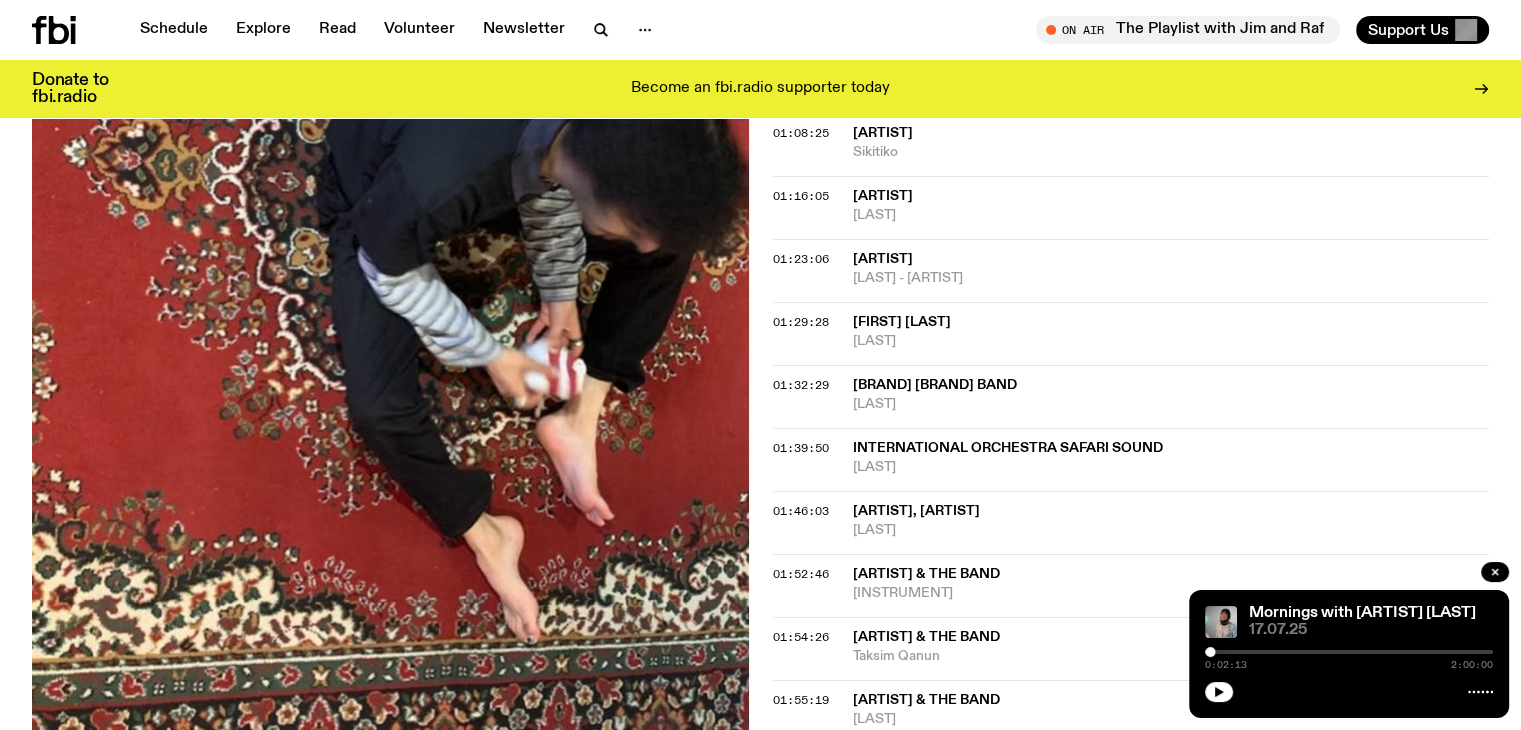 scroll, scrollTop: 1887, scrollLeft: 0, axis: vertical 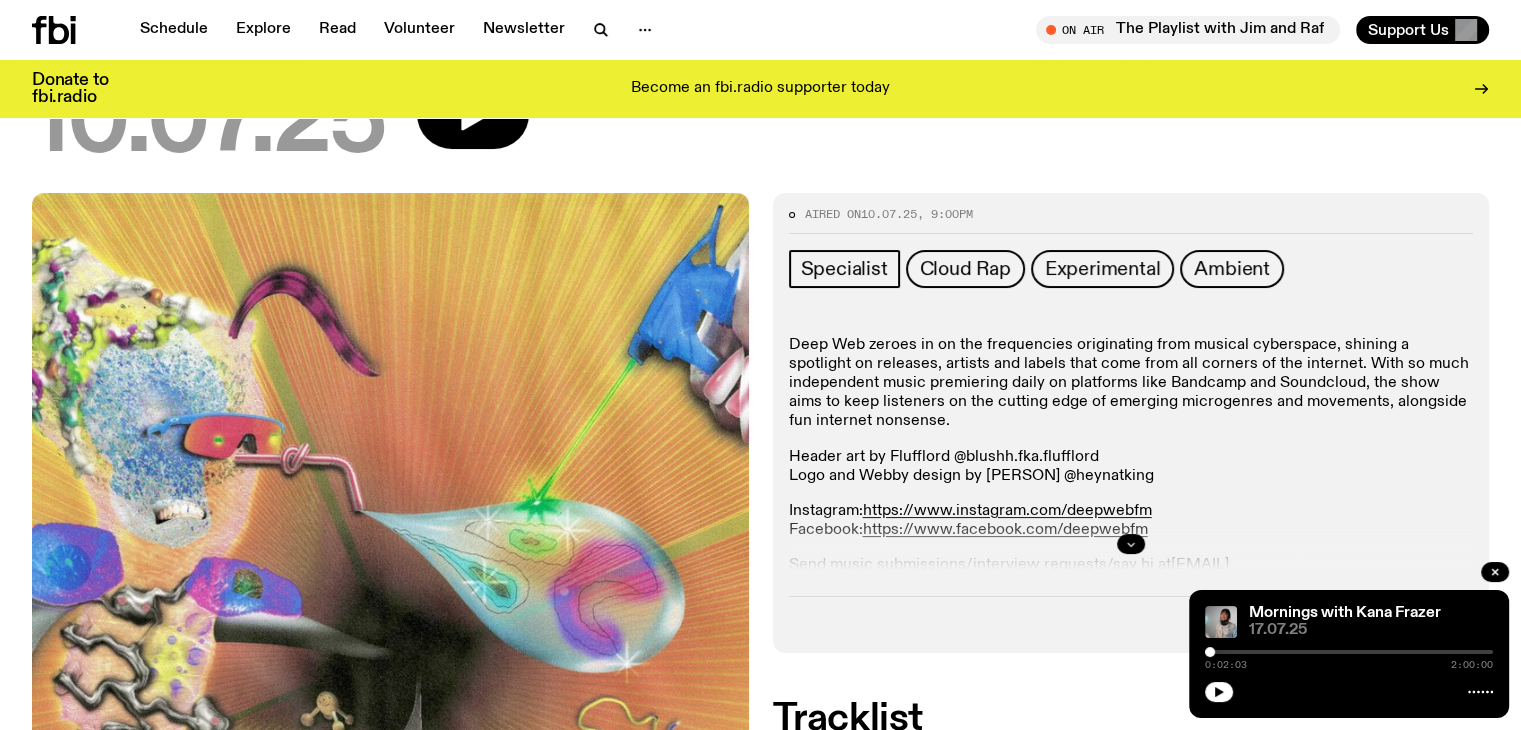 click 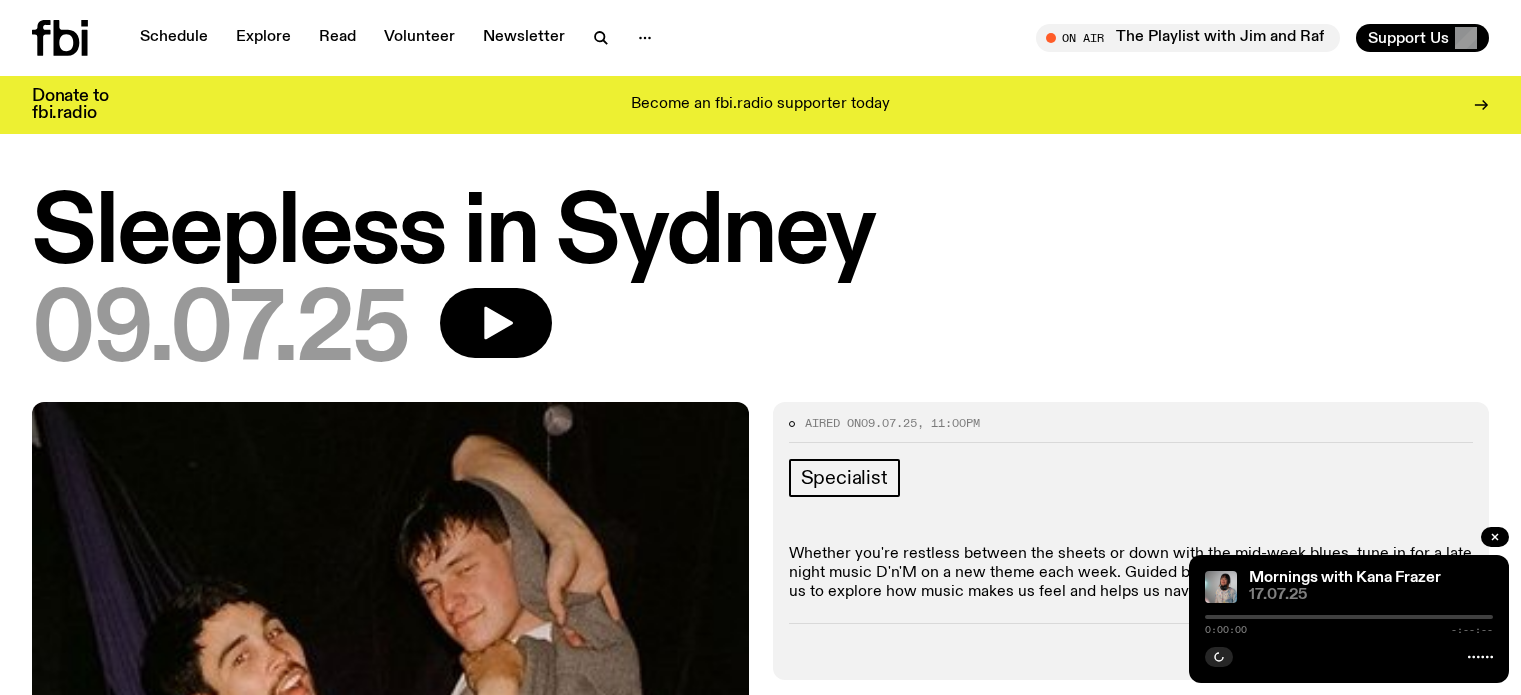 scroll, scrollTop: 0, scrollLeft: 0, axis: both 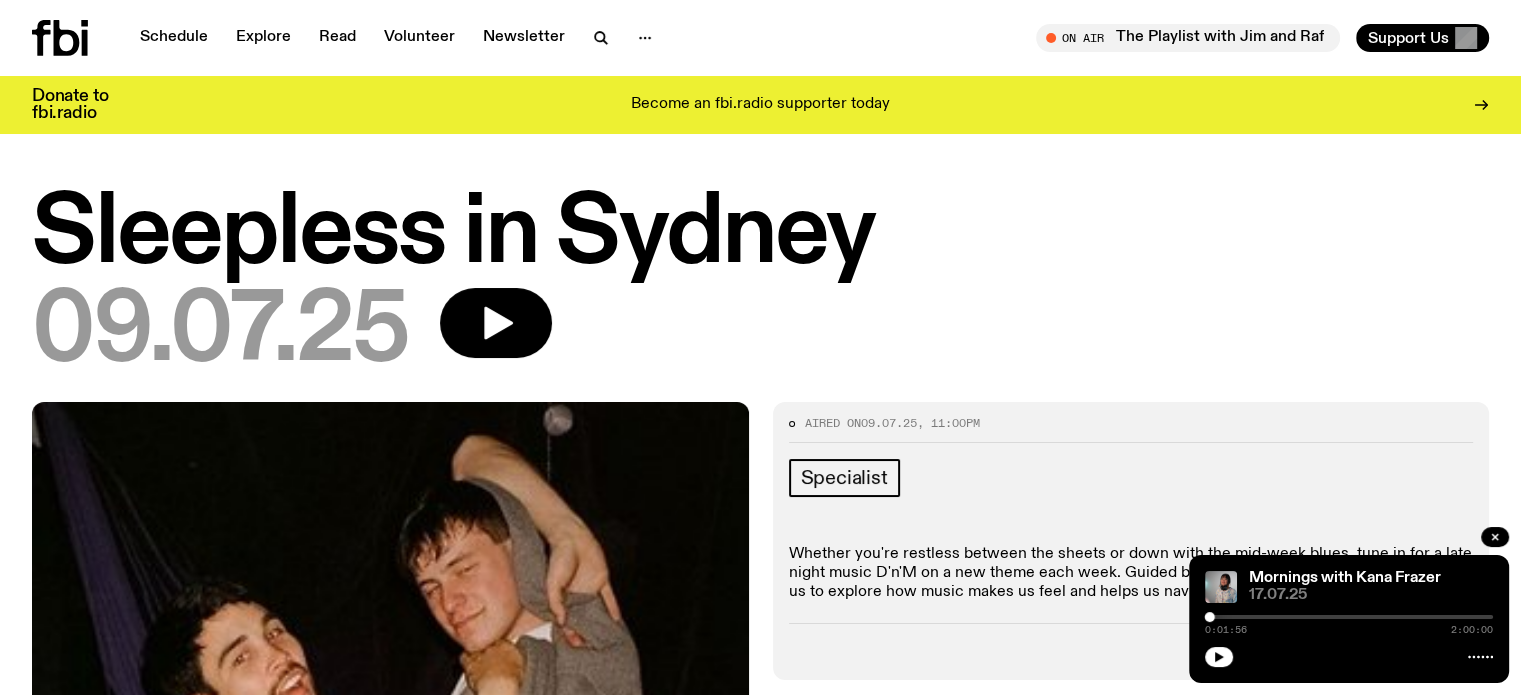 click on "Sleepless in Sydney" at bounding box center [760, 235] 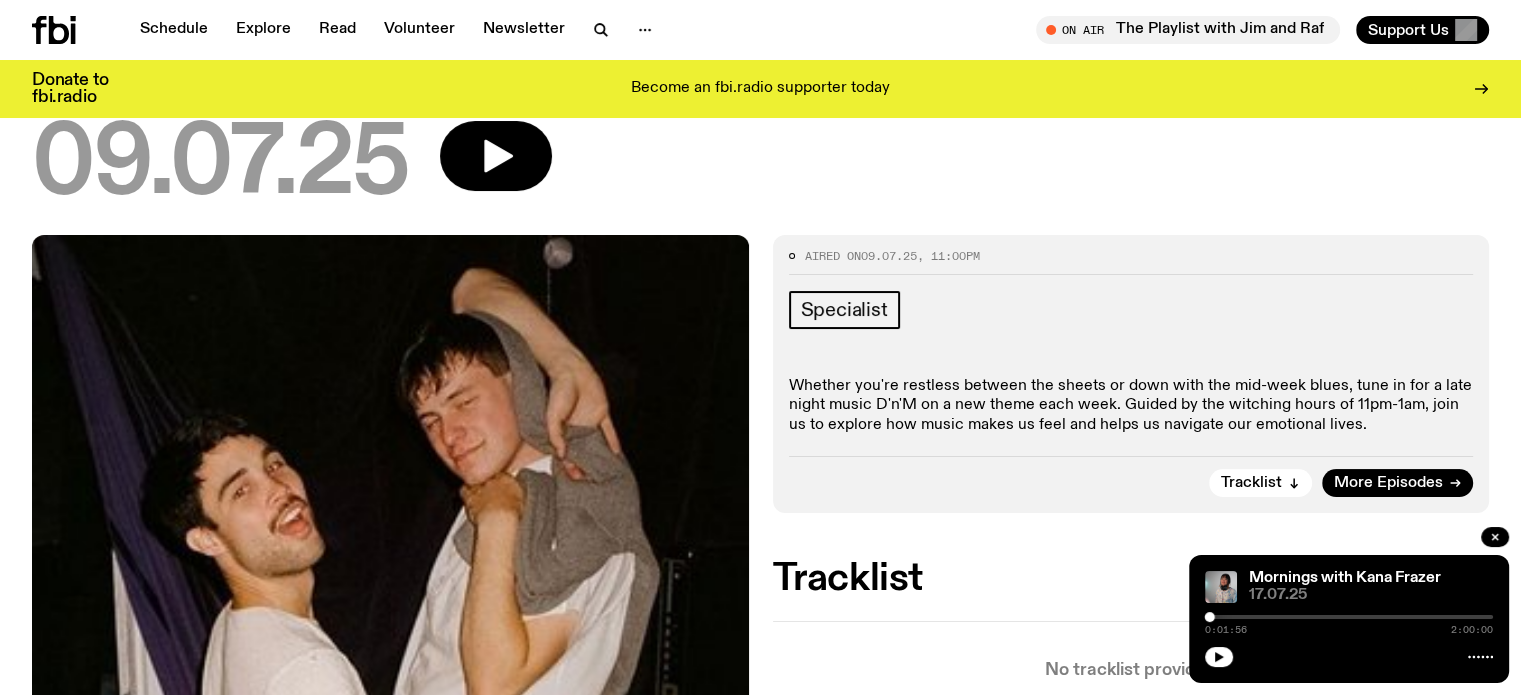 scroll, scrollTop: 200, scrollLeft: 0, axis: vertical 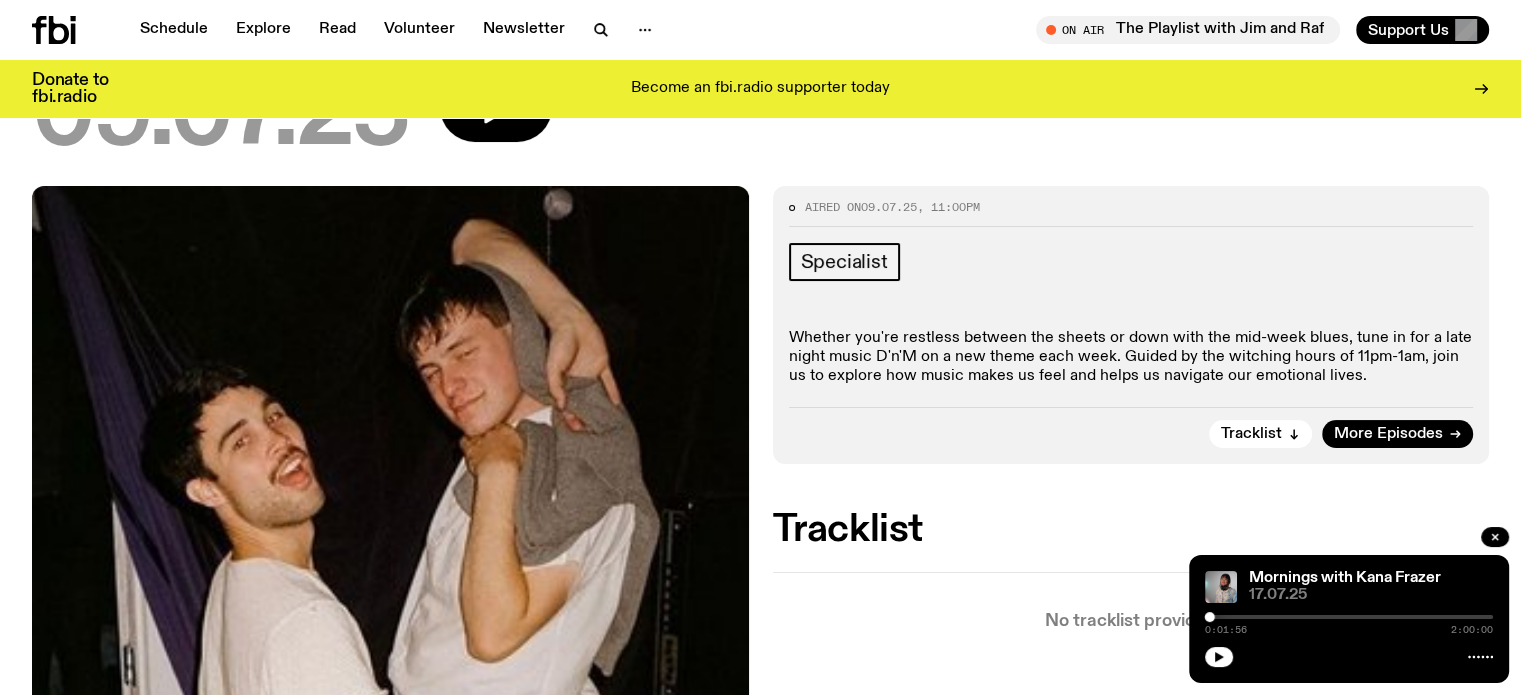 click on "Whether you're restless between the sheets or down with the mid-week blues, tune in for a late night music D'n'M on a new theme each week. Guided by the witching hours of 11pm-1am, join us to explore how music makes us feel and helps us navigate our emotional lives." at bounding box center [1131, 358] 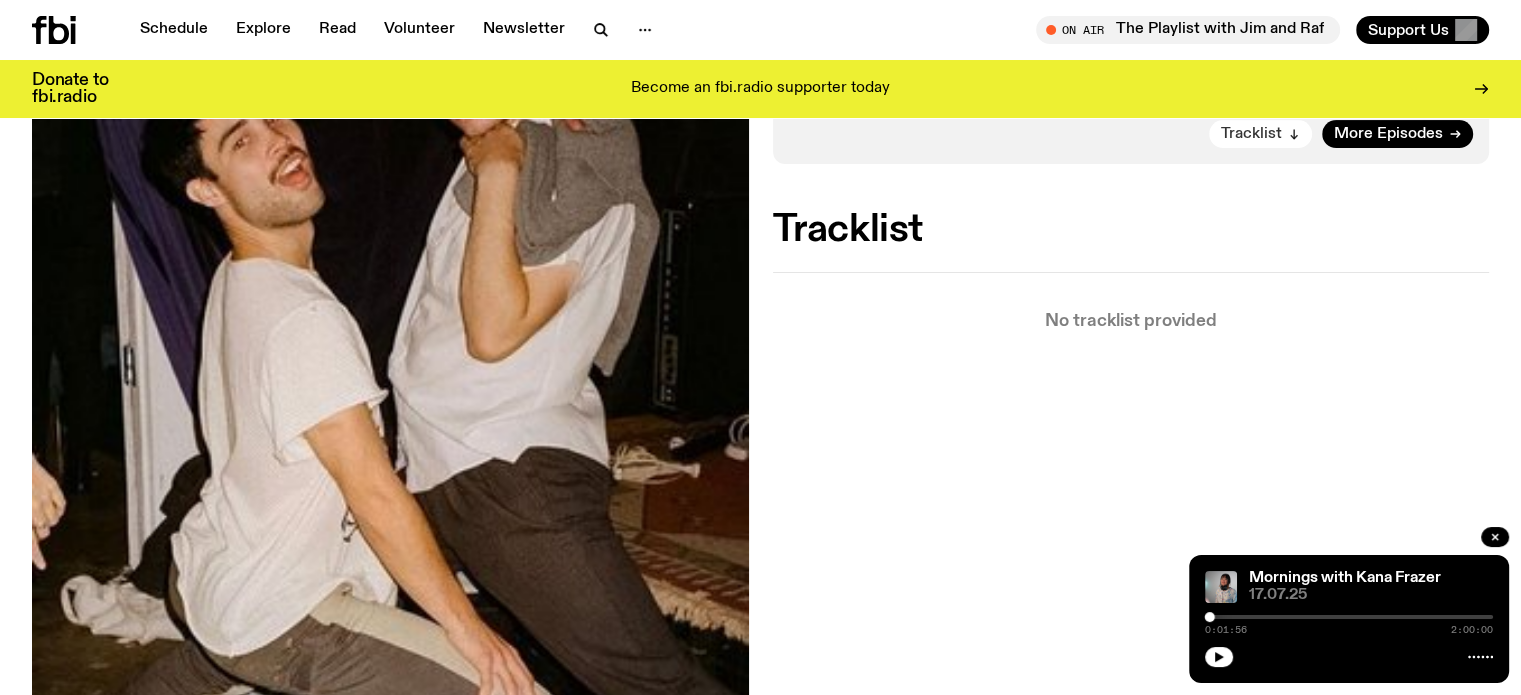 click on "Tracklist" at bounding box center [1260, 134] 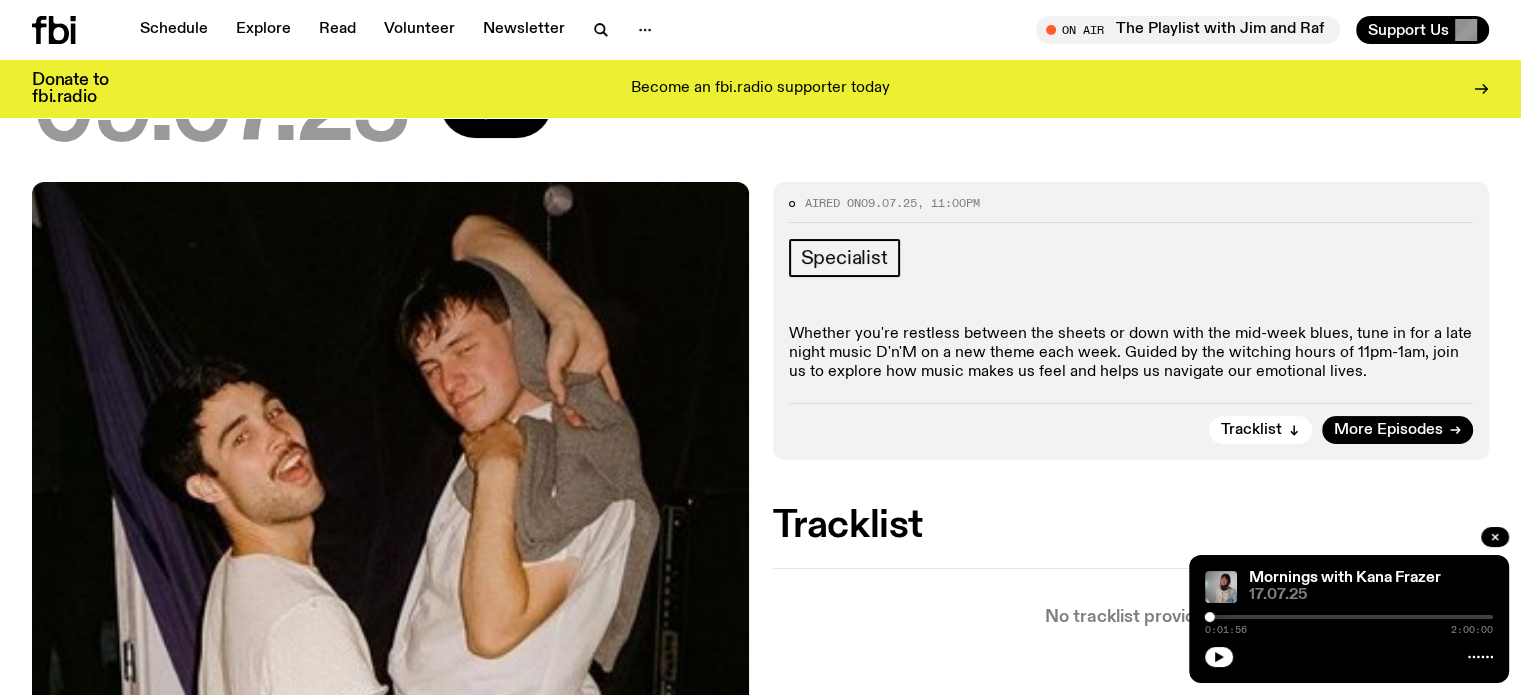 scroll, scrollTop: 193, scrollLeft: 0, axis: vertical 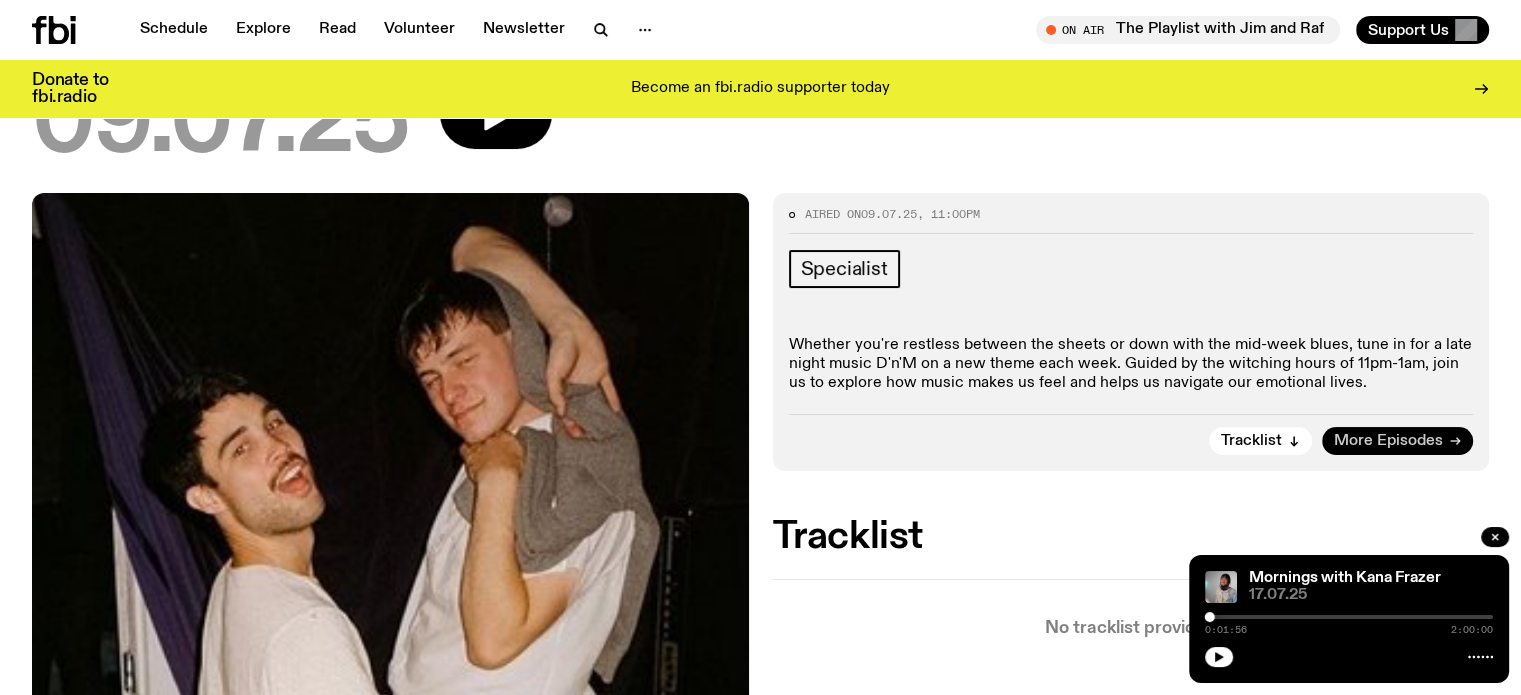 click on "More Episodes" at bounding box center (1388, 441) 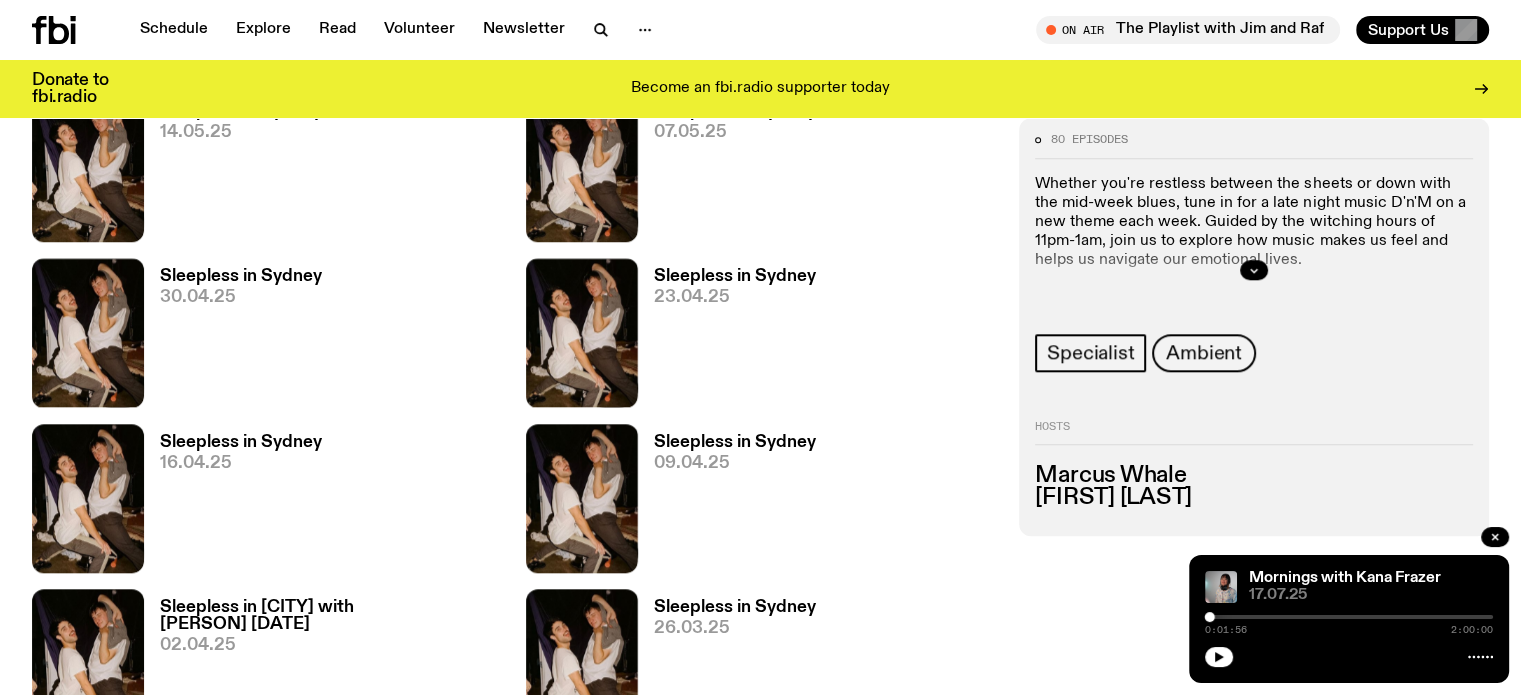scroll, scrollTop: 1587, scrollLeft: 0, axis: vertical 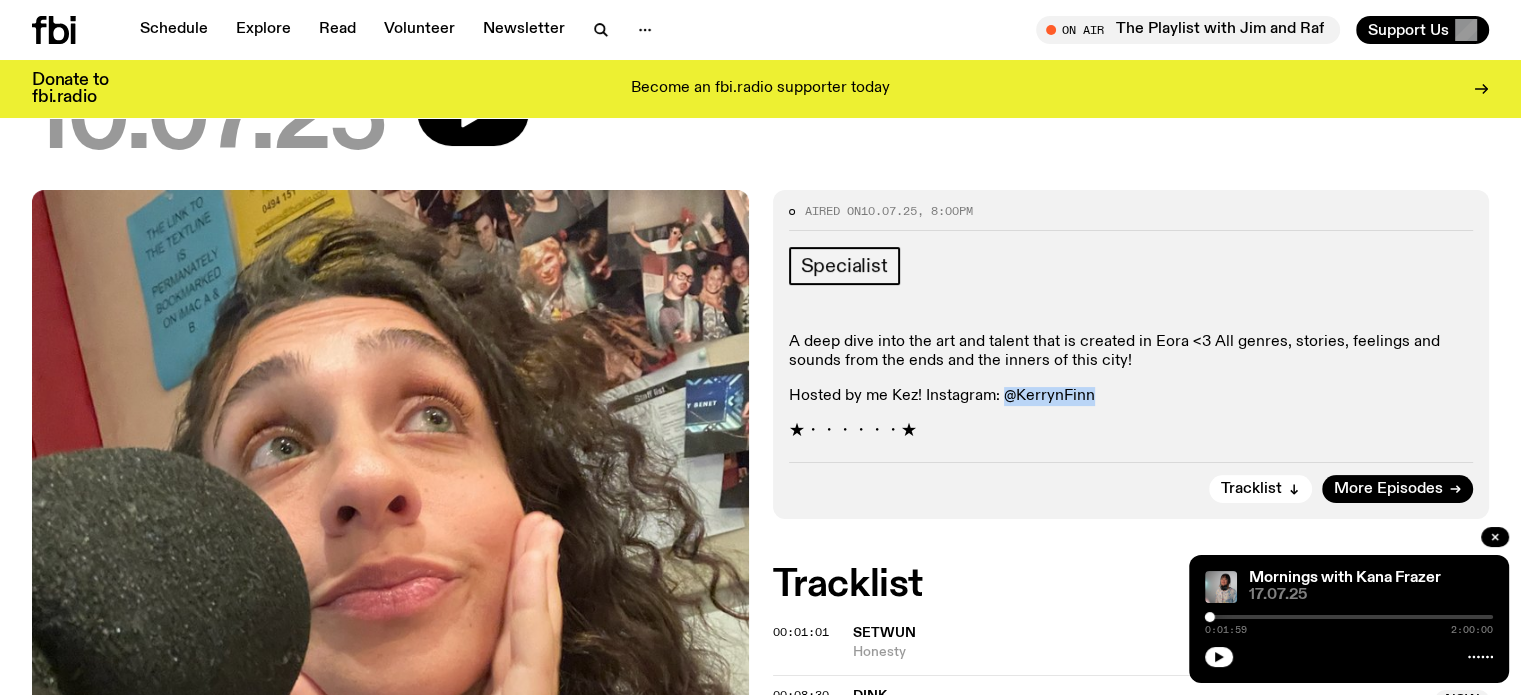 drag, startPoint x: 1005, startPoint y: 392, endPoint x: 1107, endPoint y: 384, distance: 102.31325 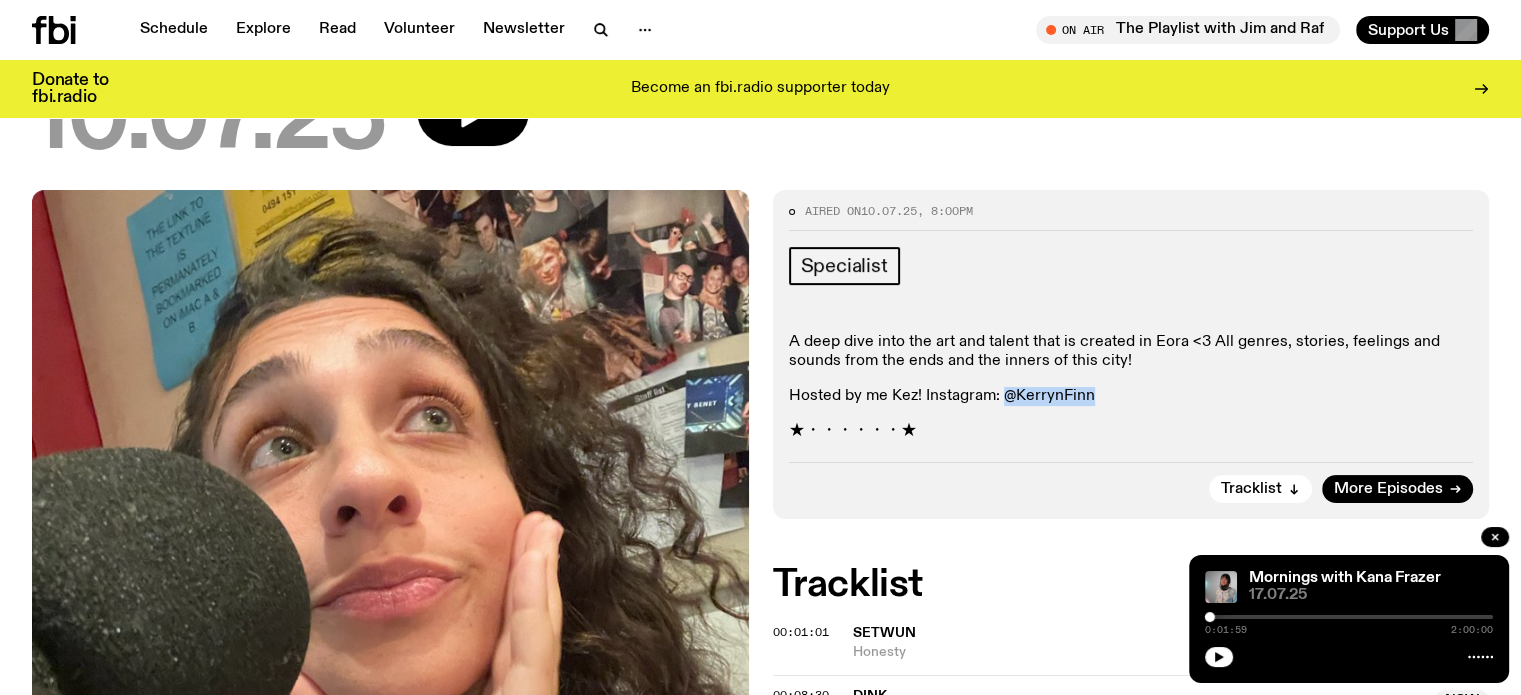 click on "Hosted by me Kez!  Instagram: @KerrynFinn" at bounding box center (1131, 396) 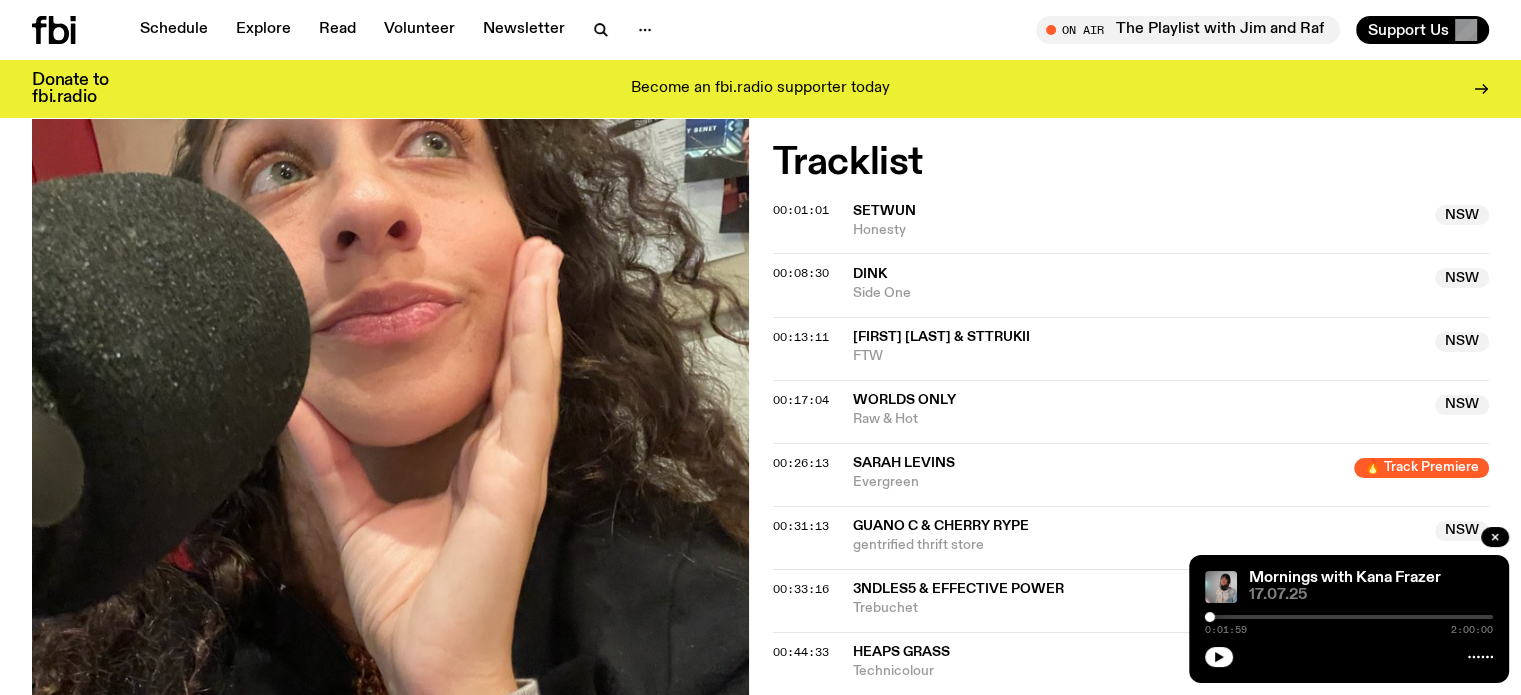 scroll, scrollTop: 786, scrollLeft: 0, axis: vertical 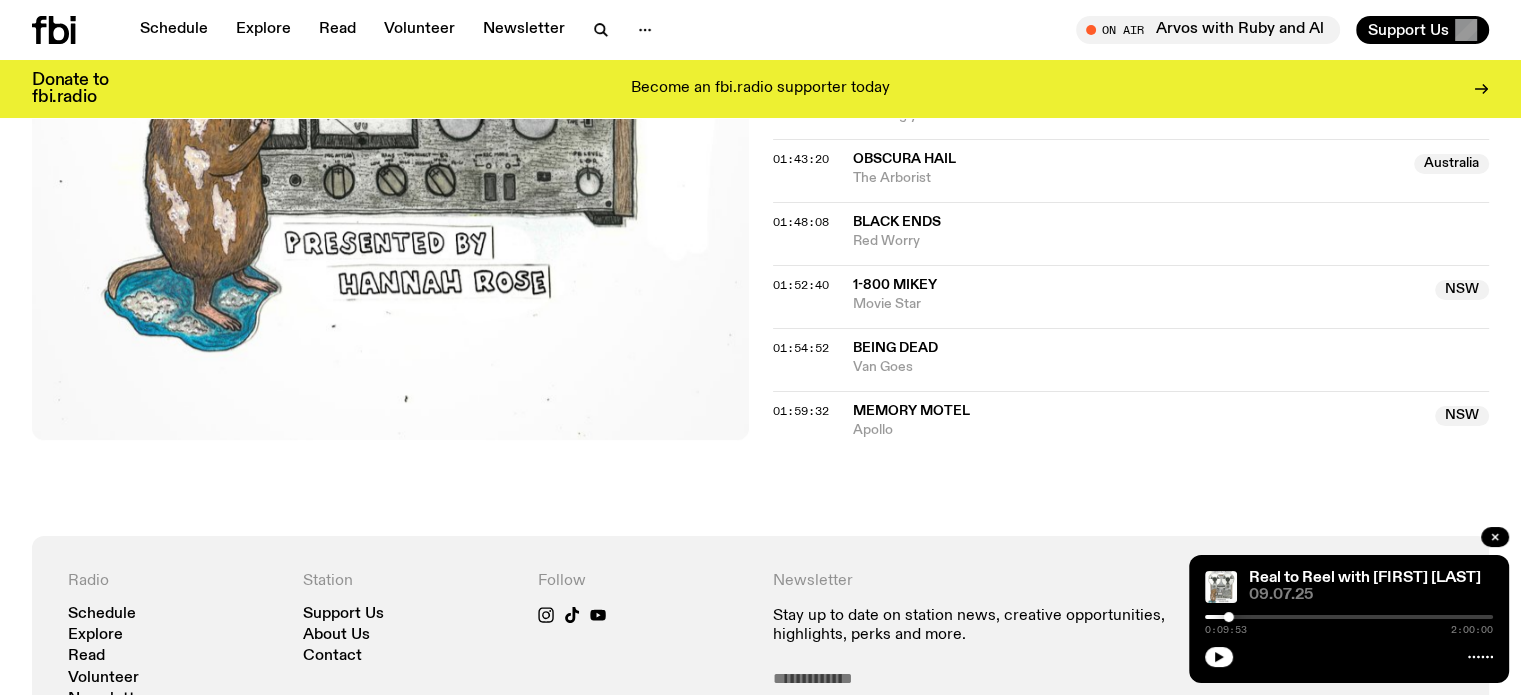 click on "Aired on  [DATE] , [TIME] Specialist it's still two hours of curated support, discovery and admiration for the DIY music makers / appreciators with a healthy disregard for perfection, but with a different curator/presenter whose name is [FIRST] :) Tracklist More Episodes Tracklist 00:03:30 Minor Conflict Parallels II 00:12:39 petrichor A Post-Capitalist Retelling of the Little Old Lady Who Lived In a Shoe 00:15:01 CLAMM  [COUNTRY]  No Idea  [COUNTRY]  00:17:44 The Carp Factory  [COUNTRY]  Ulterior Motives  [COUNTRY]  00:21:00 KNEE  [COUNTRY]  Sweaty and Alone  [COUNTRY]  00:22:50 How Yes No Aparatchik 00:24:12 The Med Heads  [STATE]  Malnutrition  [STATE]  00:25:16 MilkMaiden King for a Day 00:30:41 Femme Cell cliché 00:33:11 Didion's Bible  [COUNTRY]  Crush  [COUNTRY]  00:35:46 H_U_T._ De Beeldentuin 00:41:00 Solo Career  [STATE]  Spring Drills  [STATE]  00:45:03 feeble little horse Drama Queen 00:47:43 Sex Mask  [COUNTRY]  No Love  [COUNTRY]  00:50:30 Uniflora Neighbourhood Gourmet 00:54:24 Chimers  [STATE]  An Echo  [STATE]" at bounding box center (760, -739) 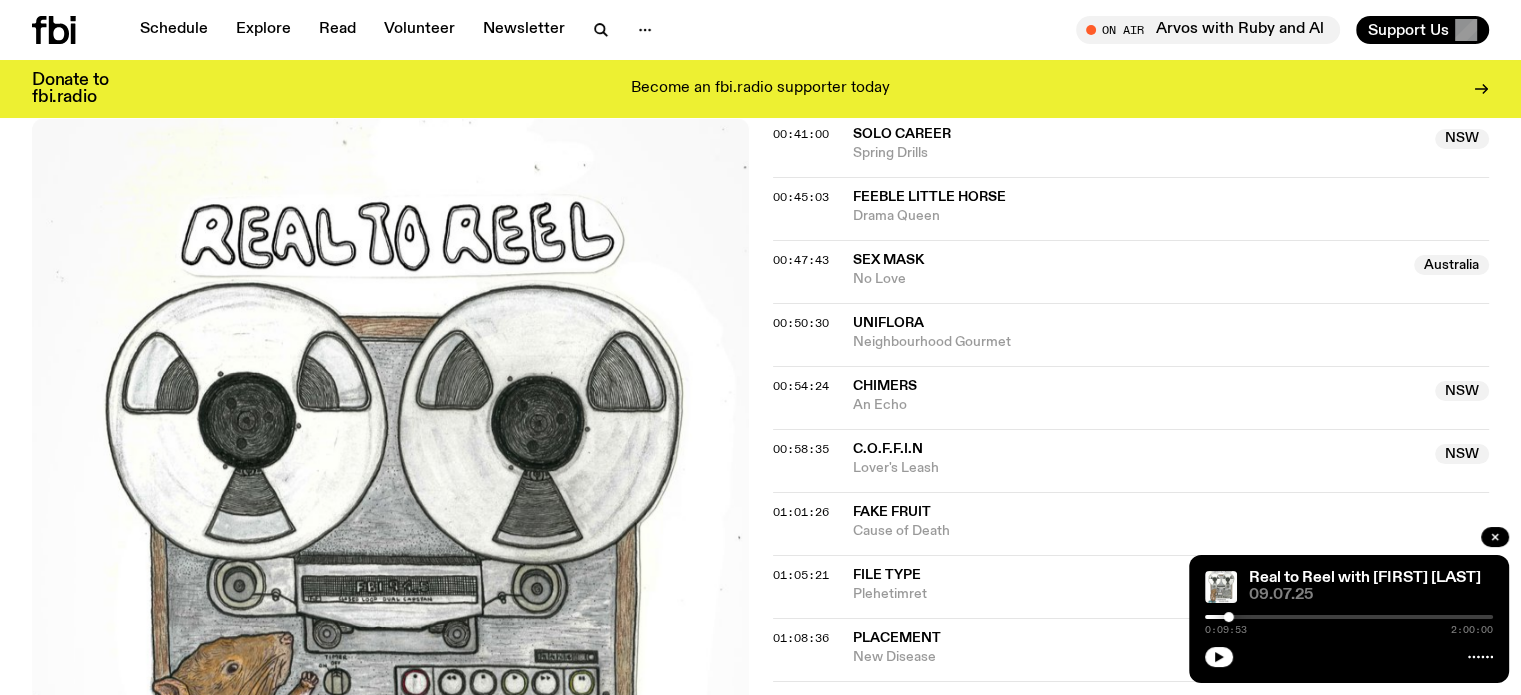 scroll, scrollTop: 1260, scrollLeft: 0, axis: vertical 